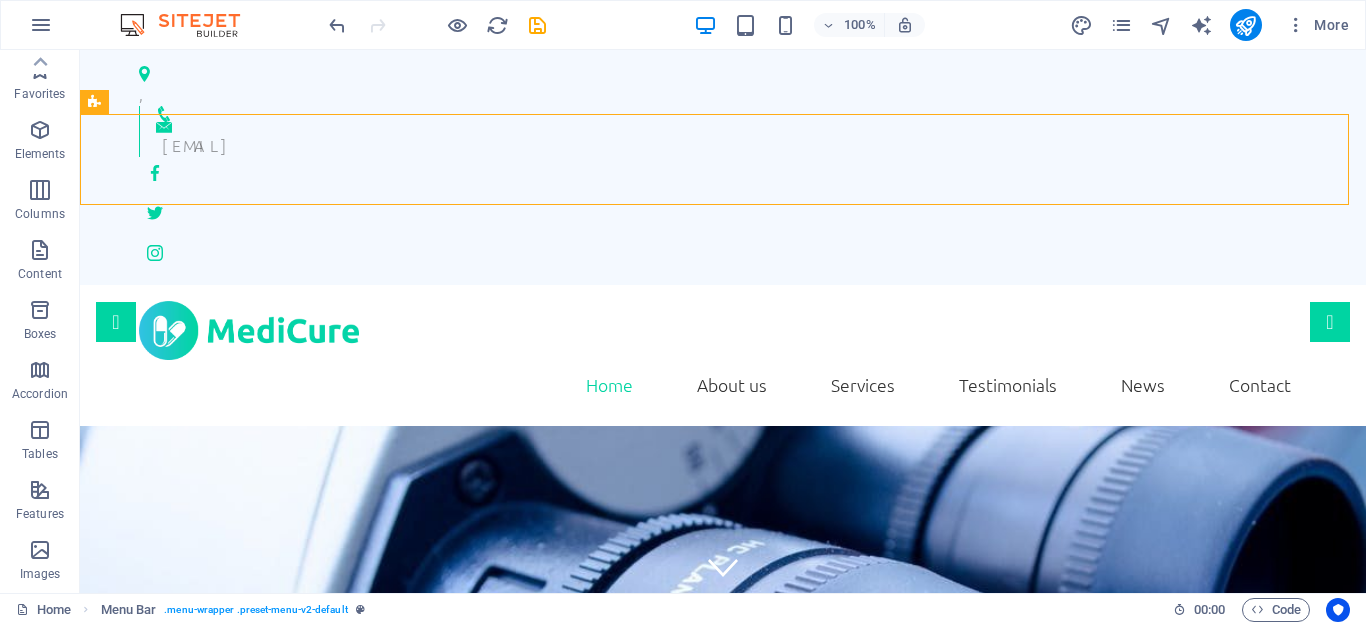 scroll, scrollTop: 0, scrollLeft: 0, axis: both 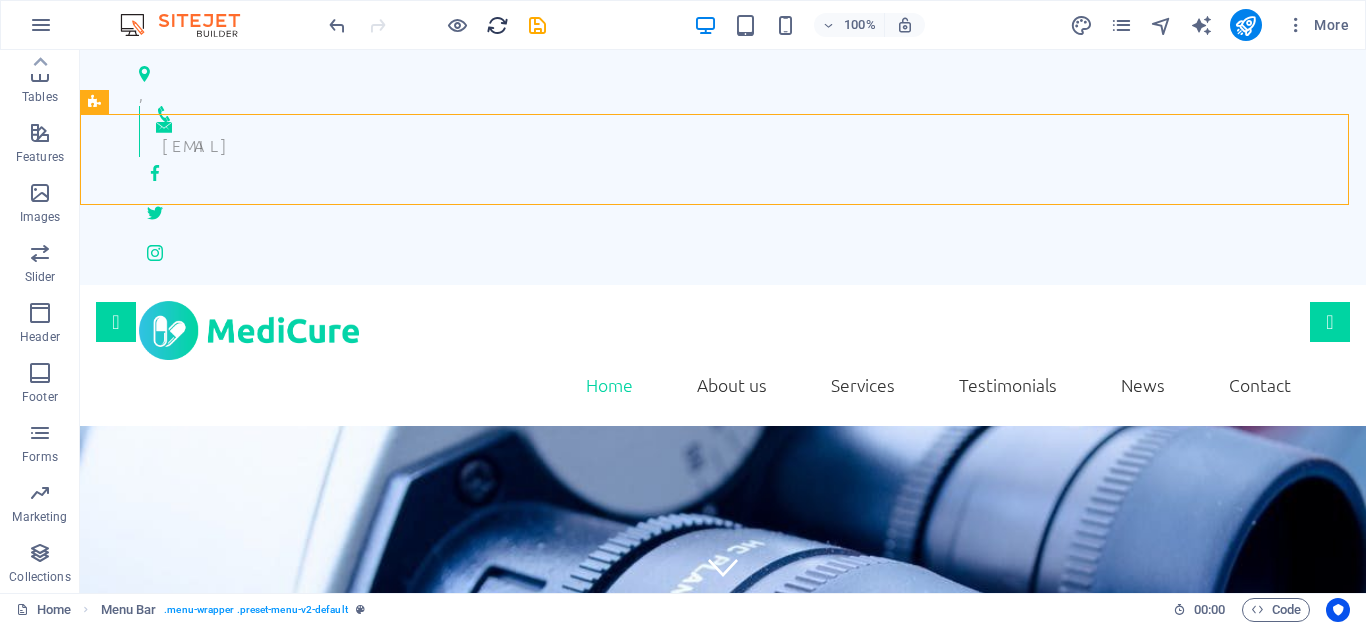 click at bounding box center [497, 25] 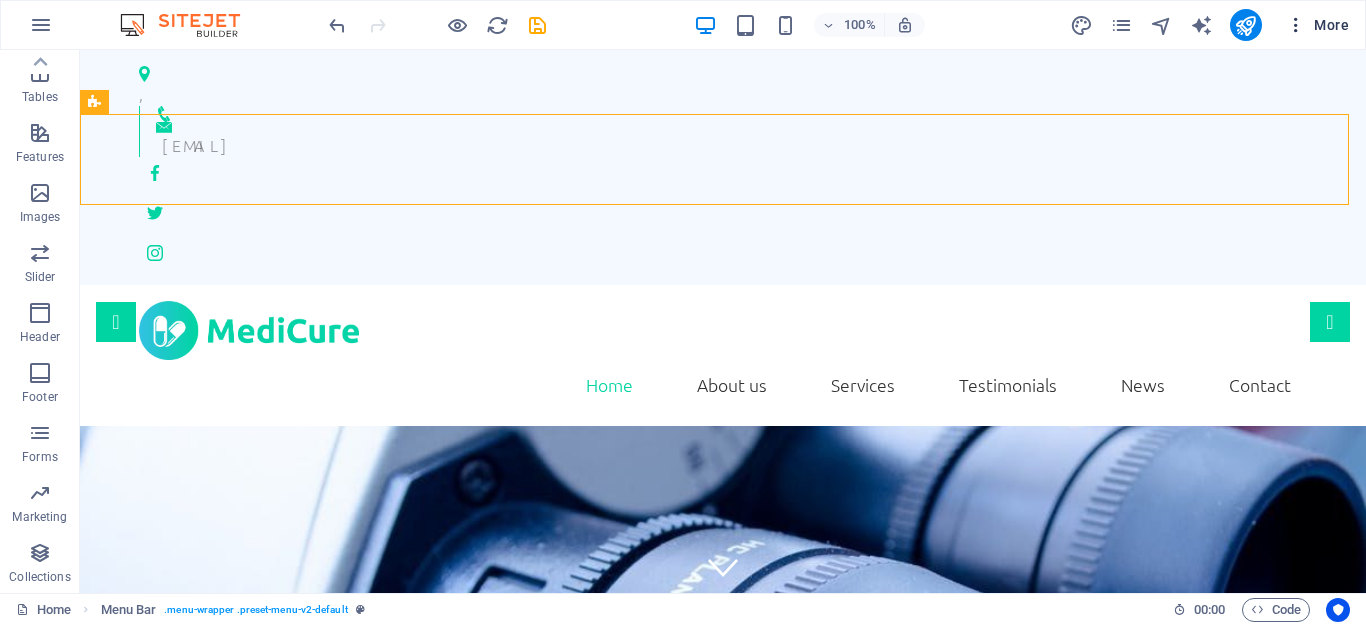 click on "More" at bounding box center (1317, 25) 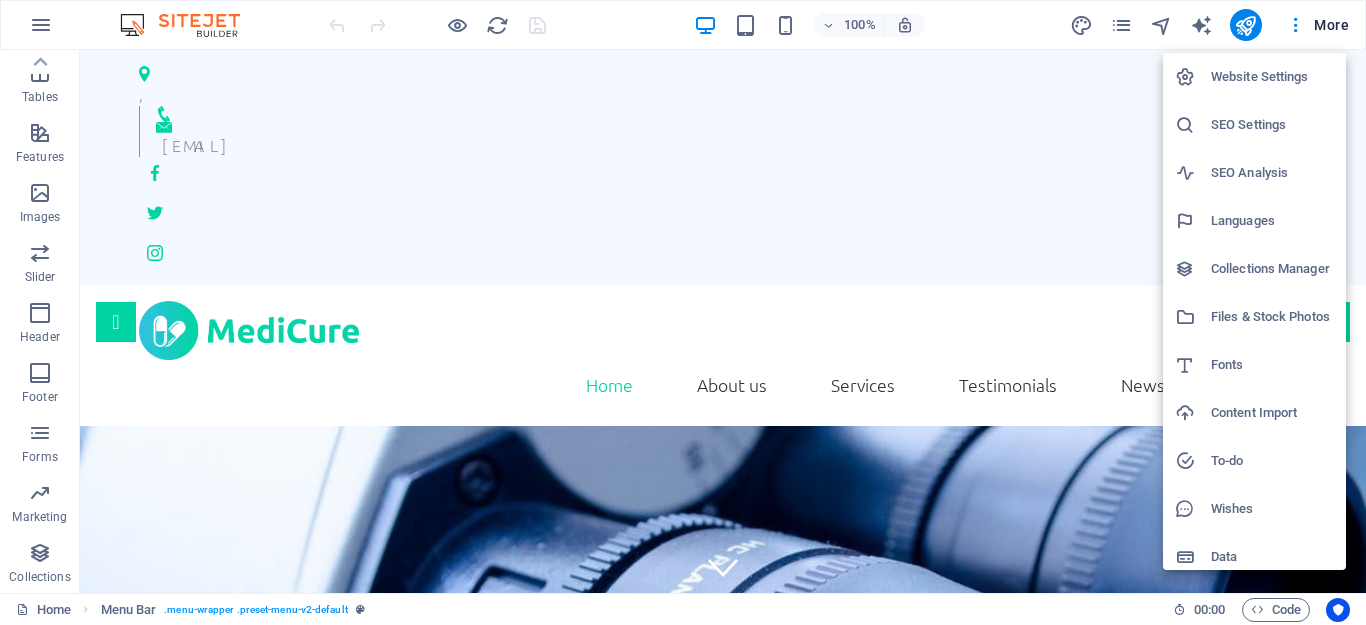 click at bounding box center [683, 312] 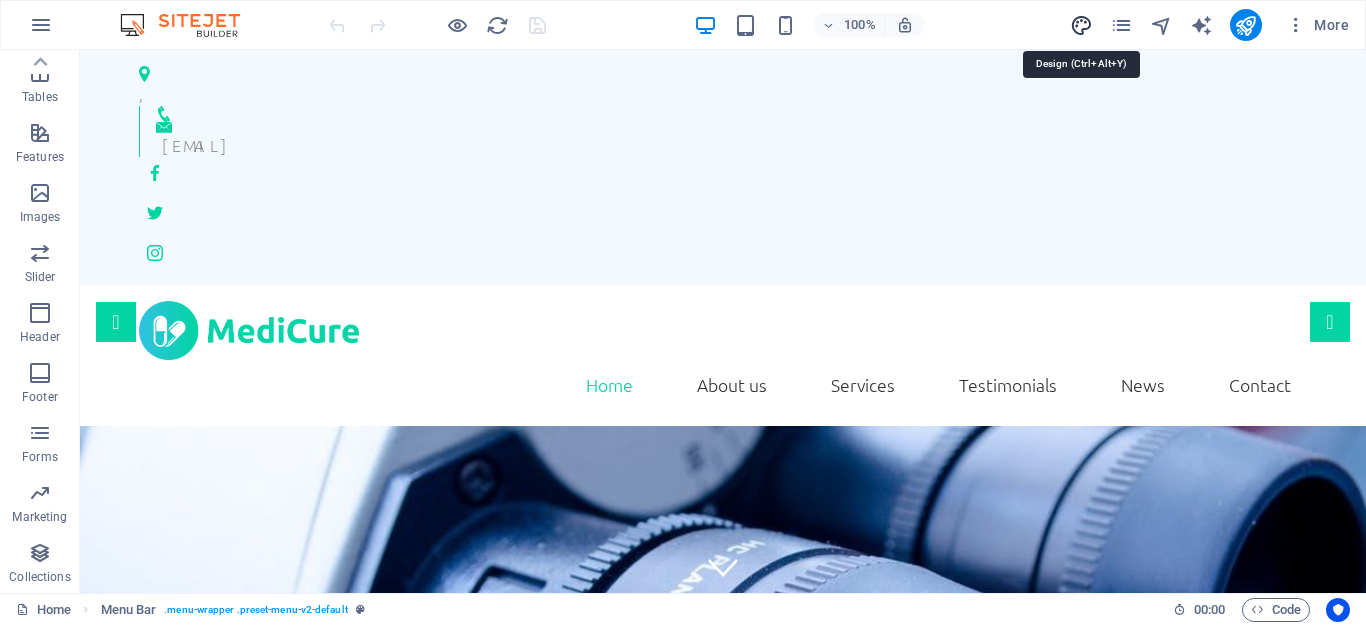 click at bounding box center (1081, 25) 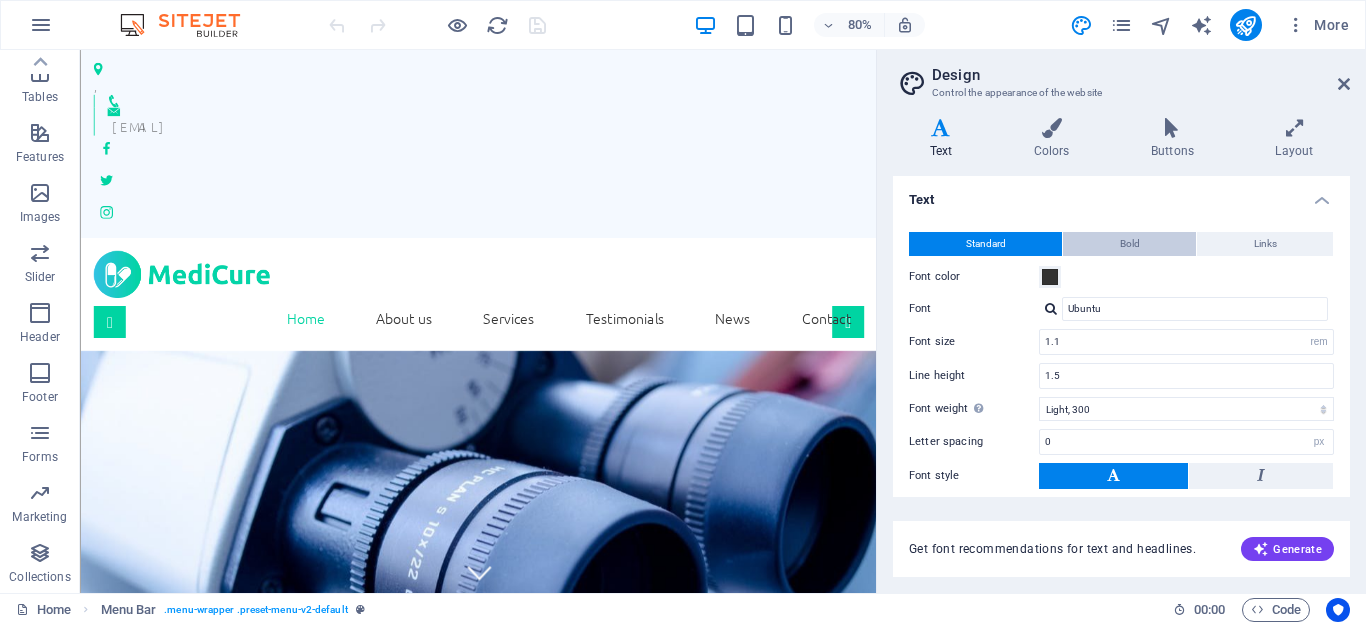 click on "Bold" at bounding box center (1130, 244) 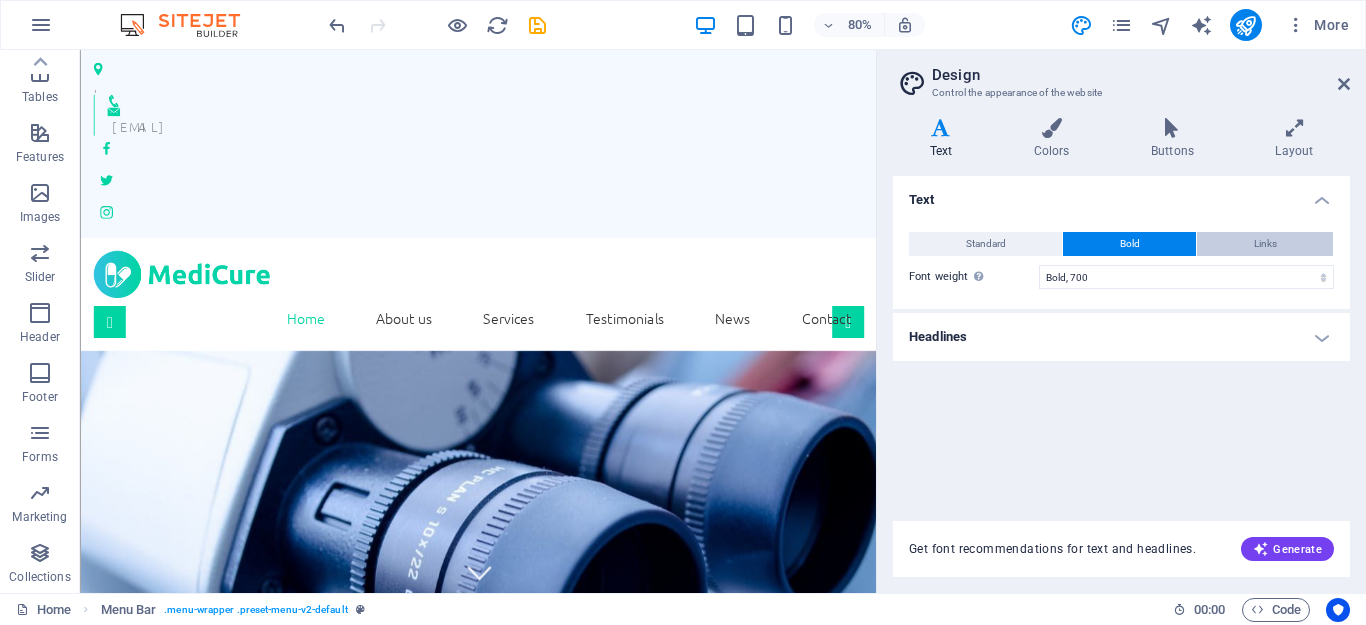 click on "Links" at bounding box center (1265, 244) 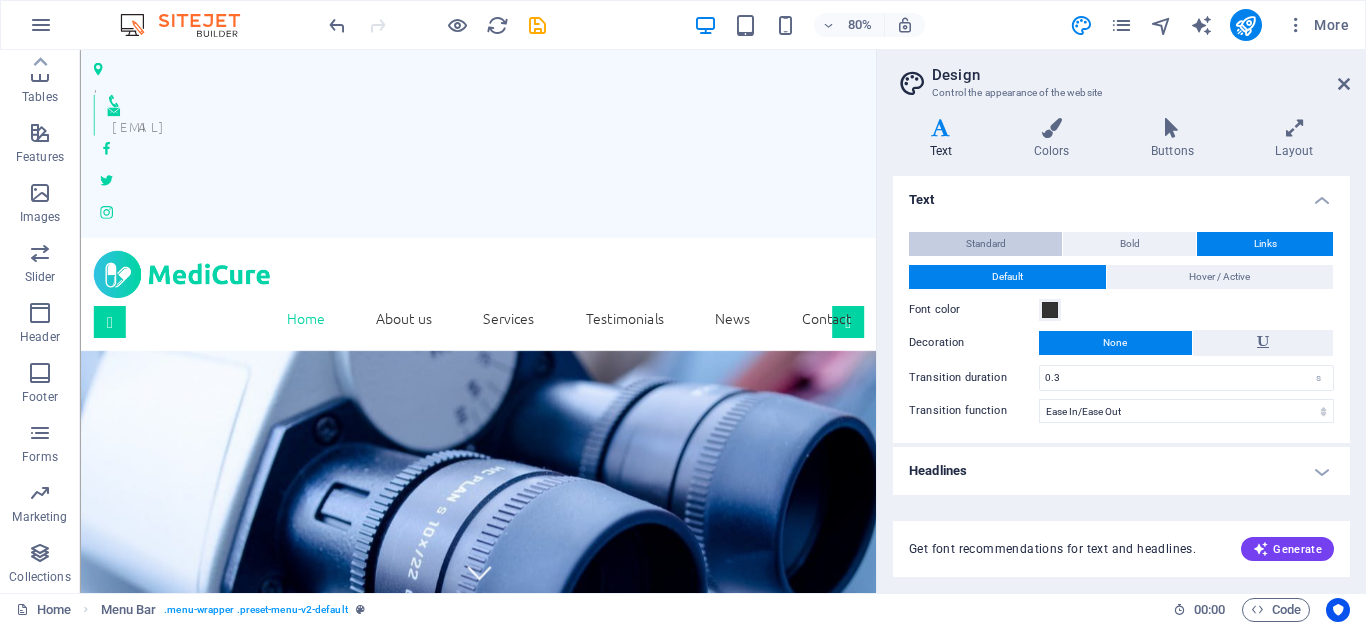 click on "Standard" at bounding box center (986, 244) 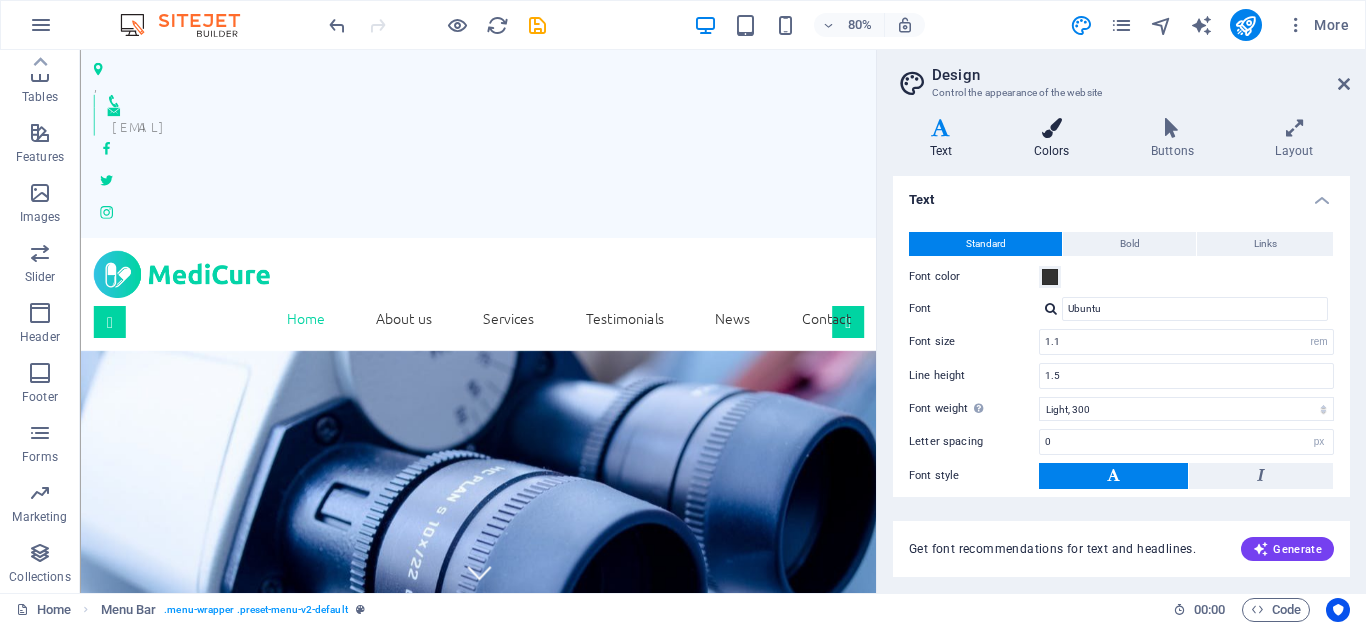 click on "Colors" at bounding box center [1055, 139] 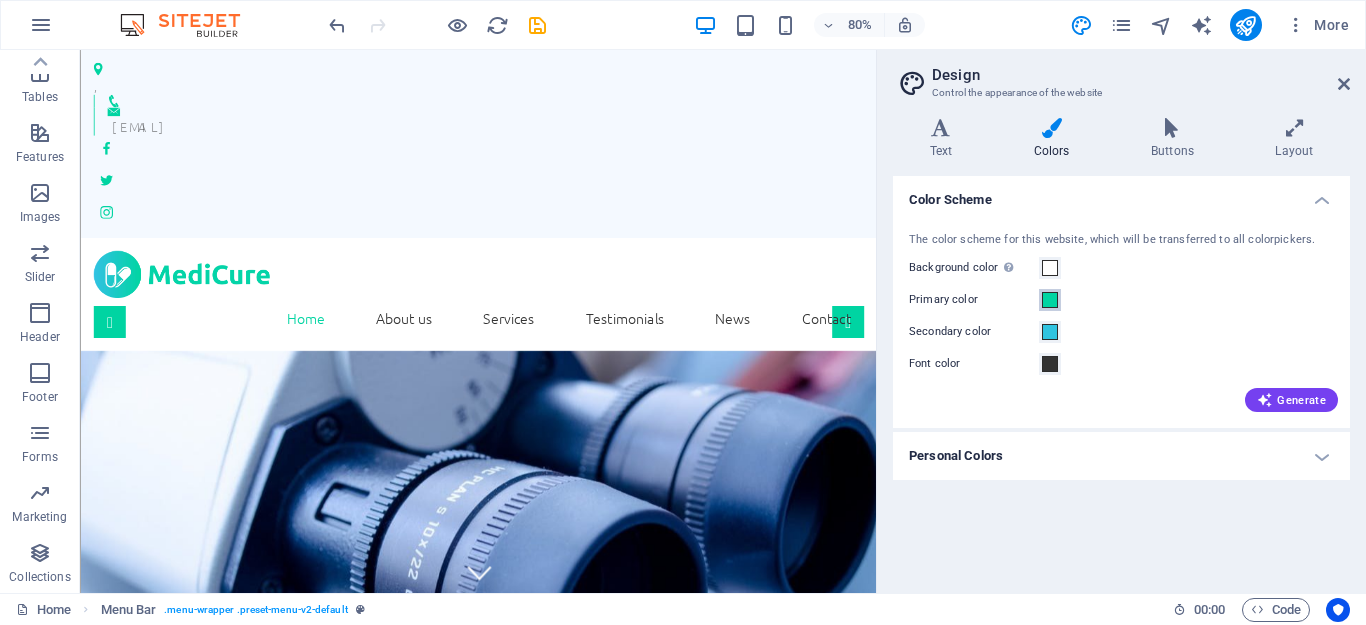 click at bounding box center (1050, 300) 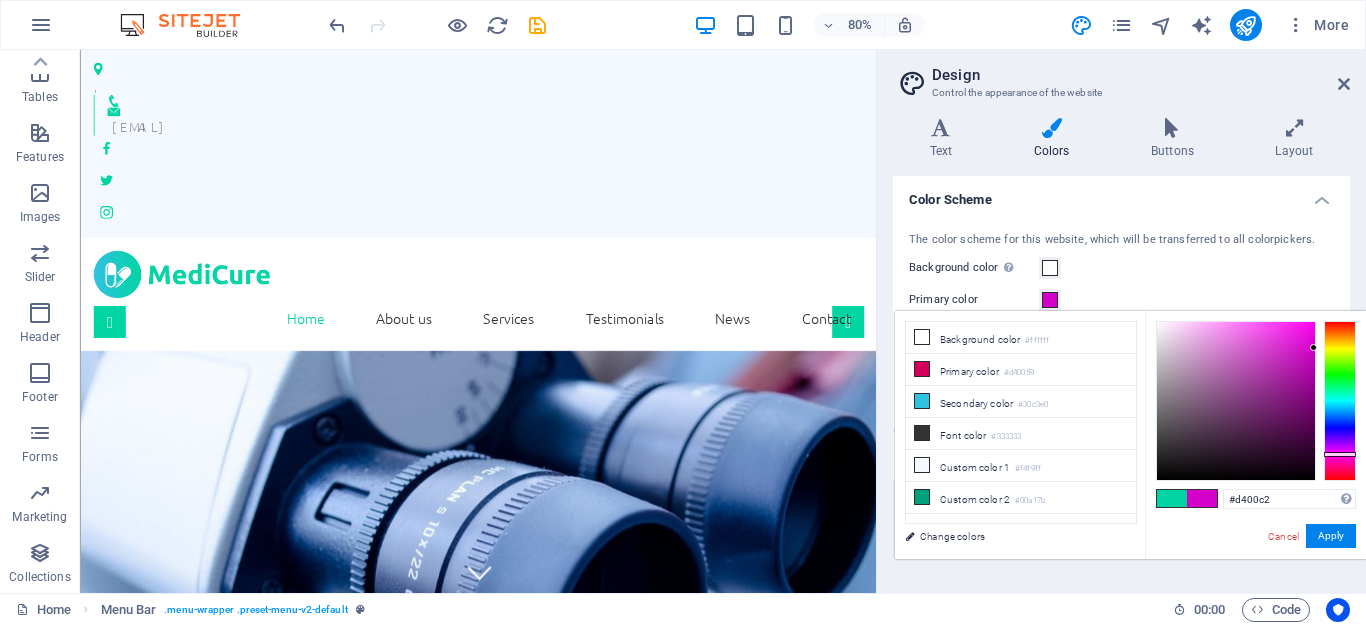 type on "#d400b2" 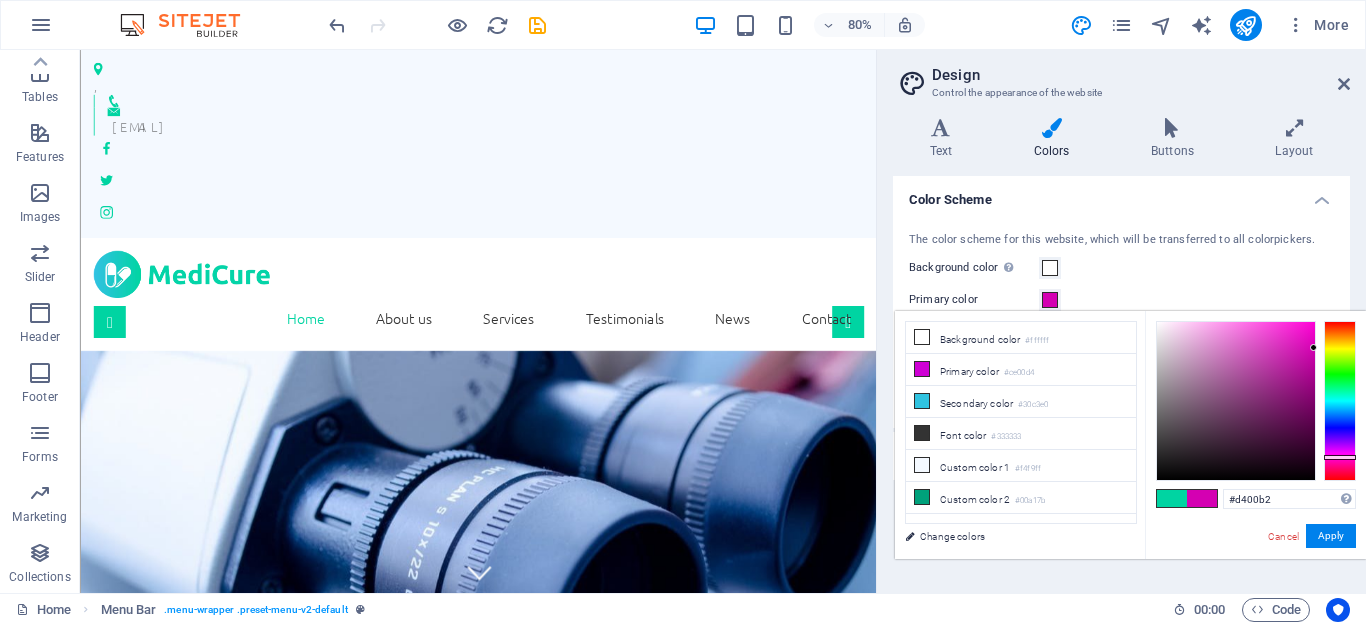 drag, startPoint x: 1340, startPoint y: 398, endPoint x: 1344, endPoint y: 457, distance: 59.135437 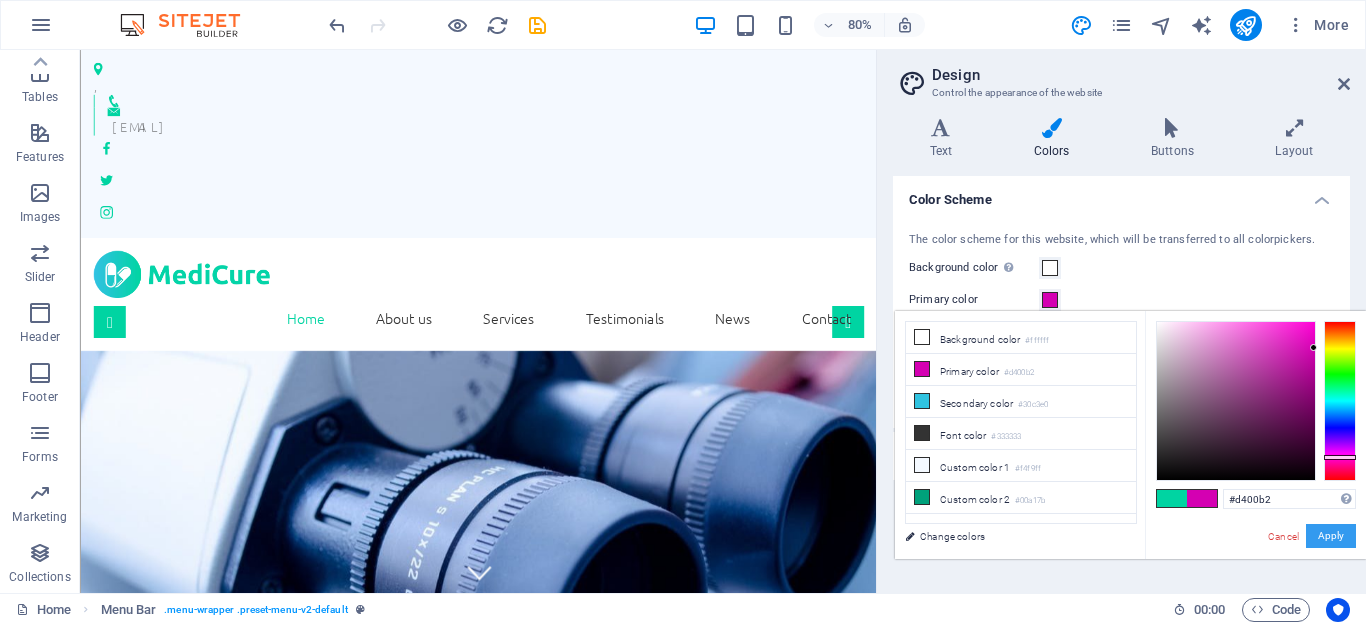 click on "Apply" at bounding box center (1331, 536) 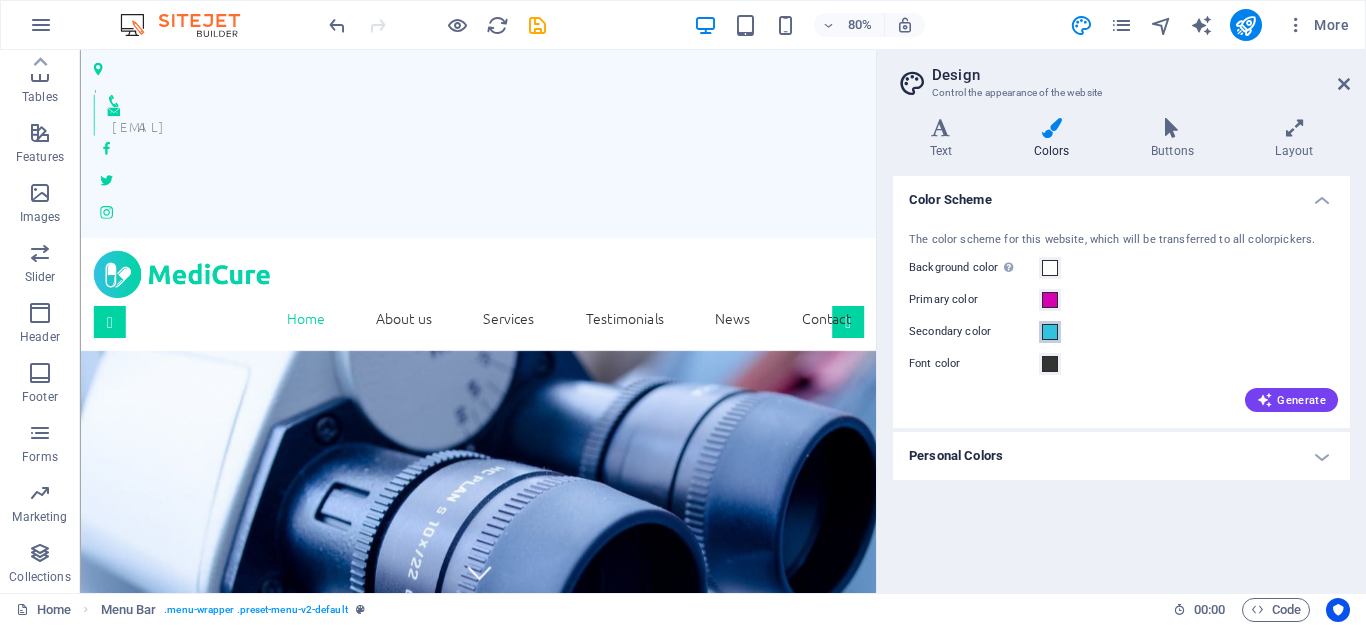 click at bounding box center [1050, 332] 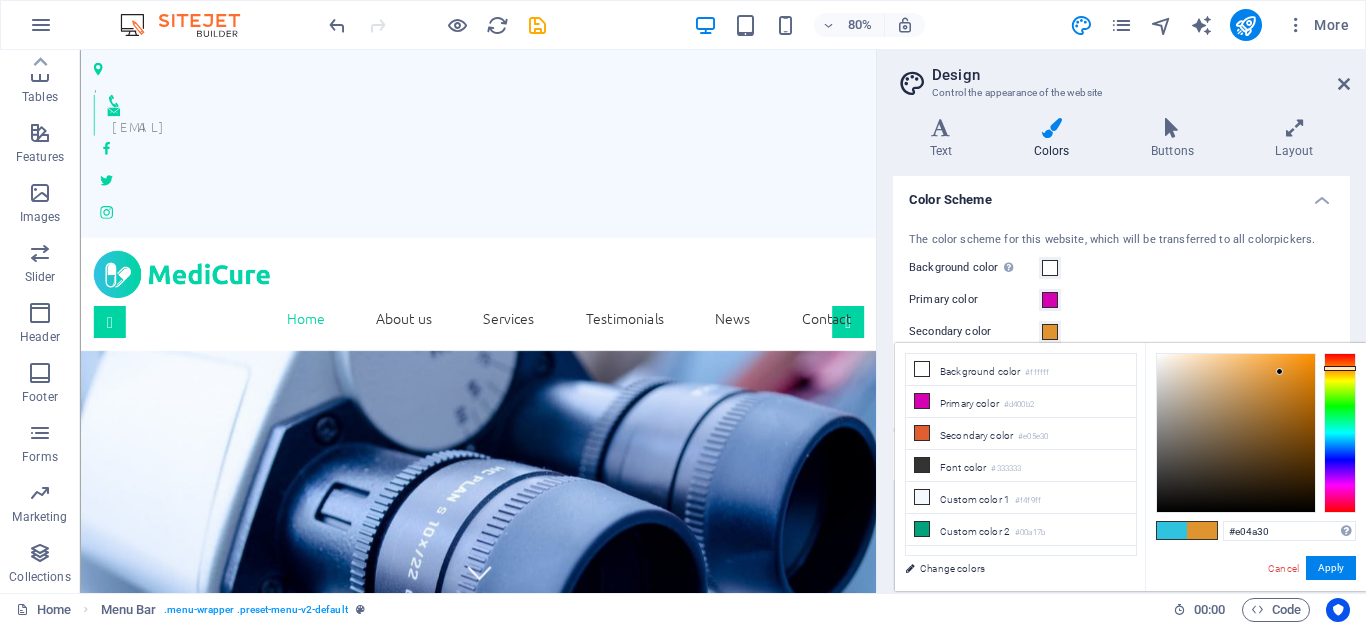 type on "#e09430" 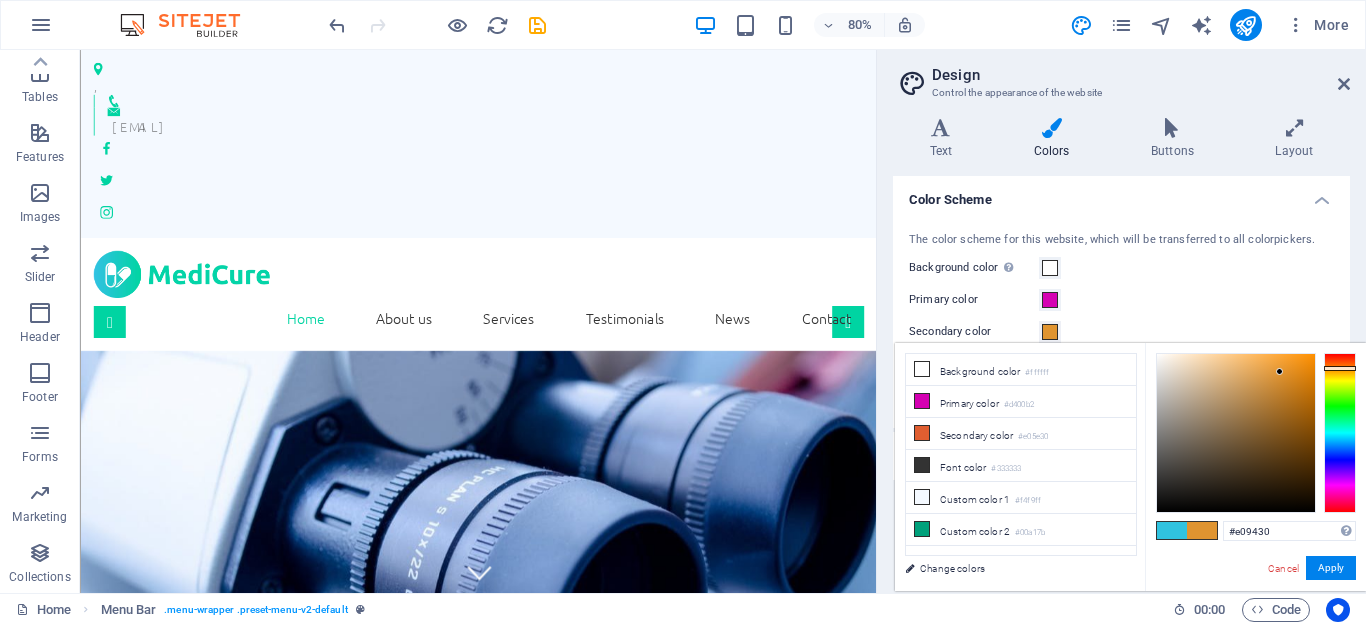 drag, startPoint x: 1341, startPoint y: 431, endPoint x: 1345, endPoint y: 368, distance: 63.126858 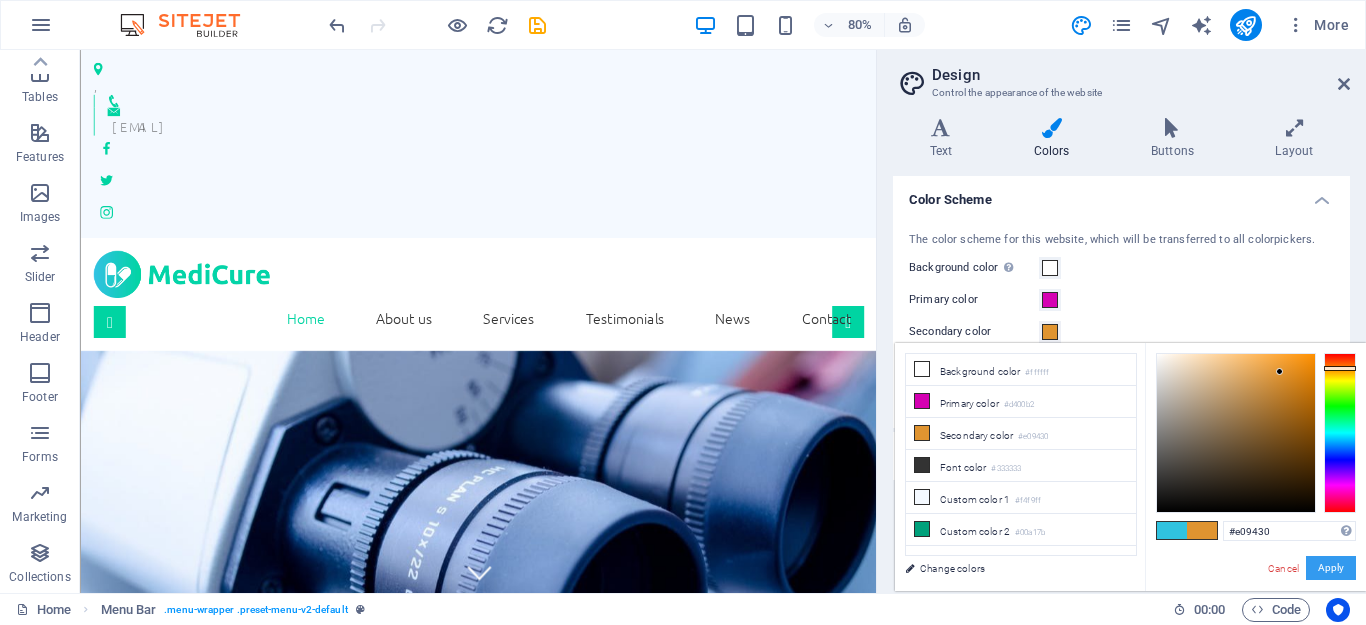 click on "Apply" at bounding box center (1331, 568) 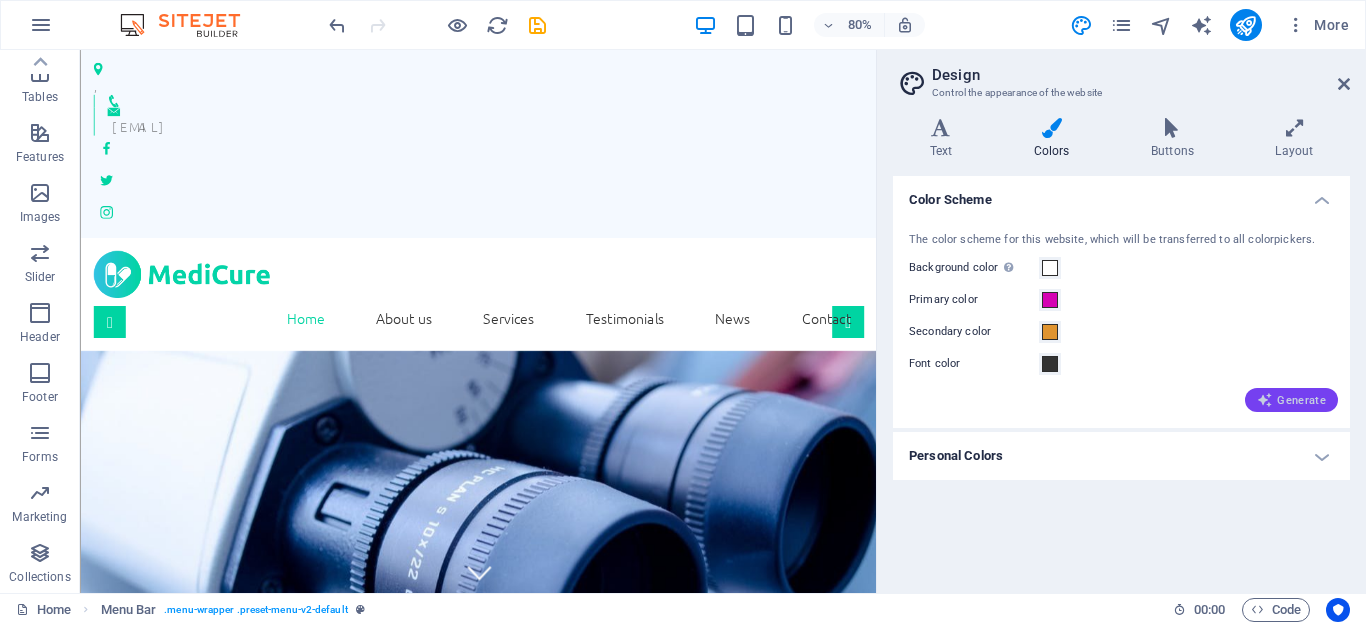 click on "Generate" at bounding box center [1291, 400] 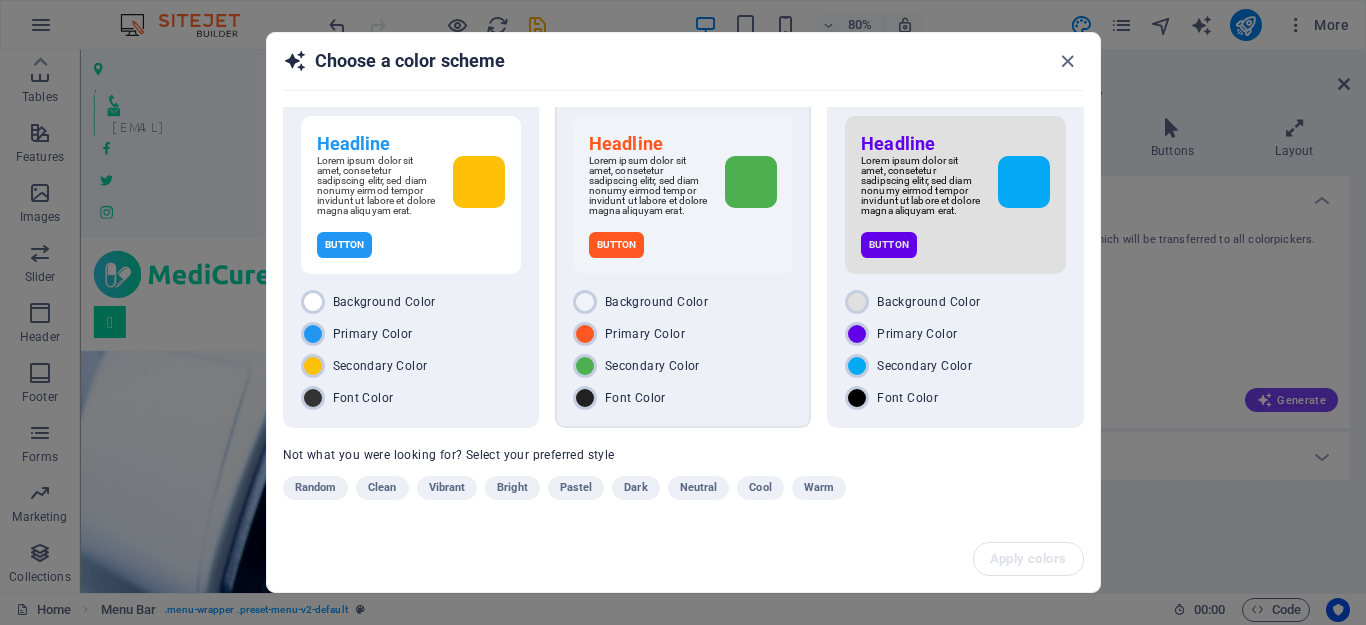 scroll, scrollTop: 0, scrollLeft: 0, axis: both 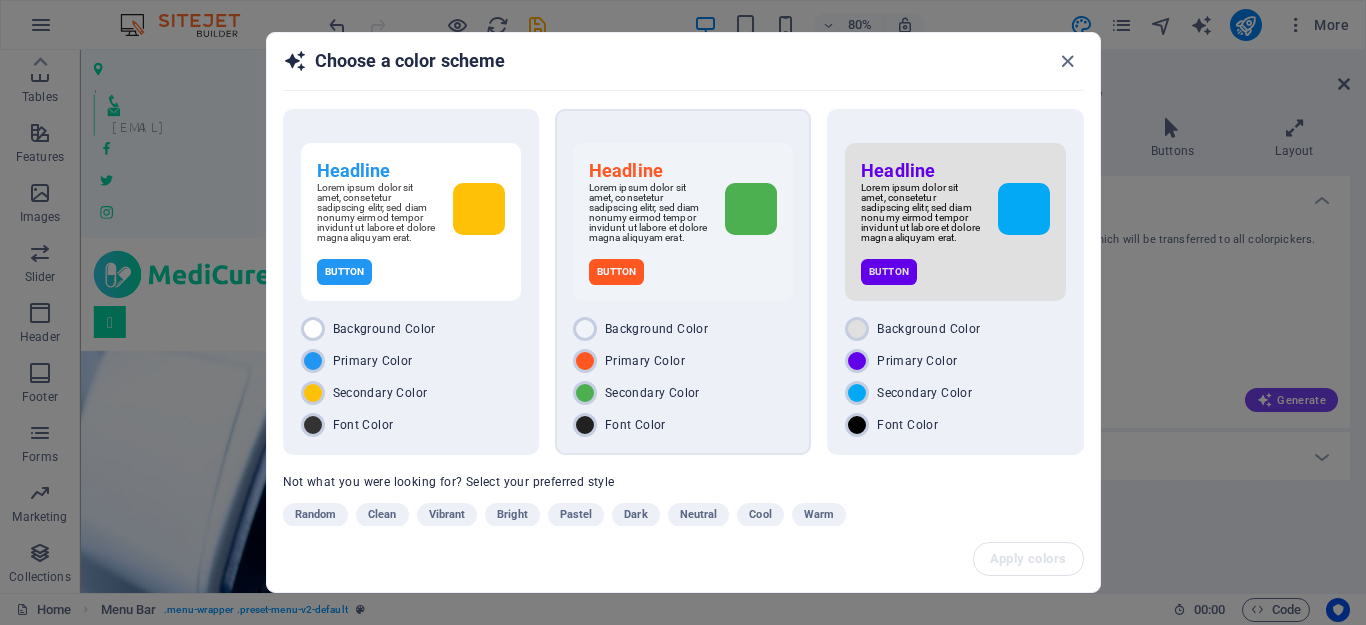 click on "Primary Color" at bounding box center [645, 361] 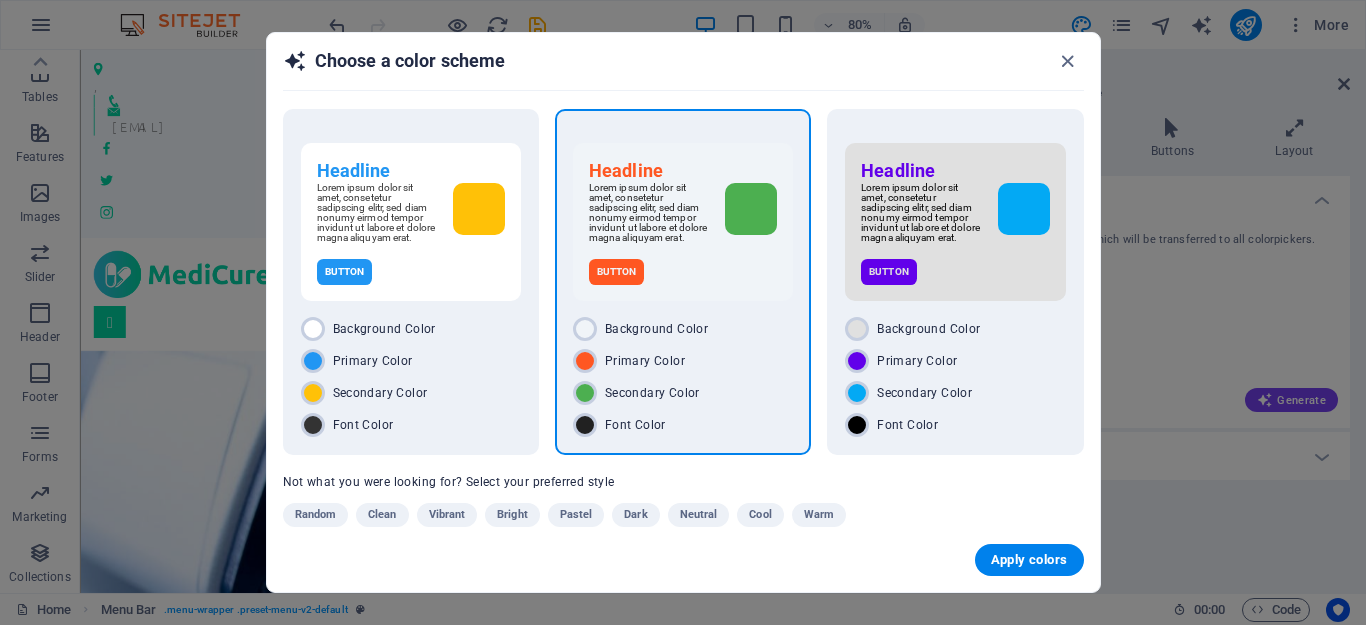 click on "Headline Lorem ipsum dolor sit amet, consetetur sadipscing elitr, sed diam nonumy eirmod tempor invidunt ut labore et dolore magna aliquyam erat. Button Background Color Primary Color Secondary Color Font Color" at bounding box center [683, 282] 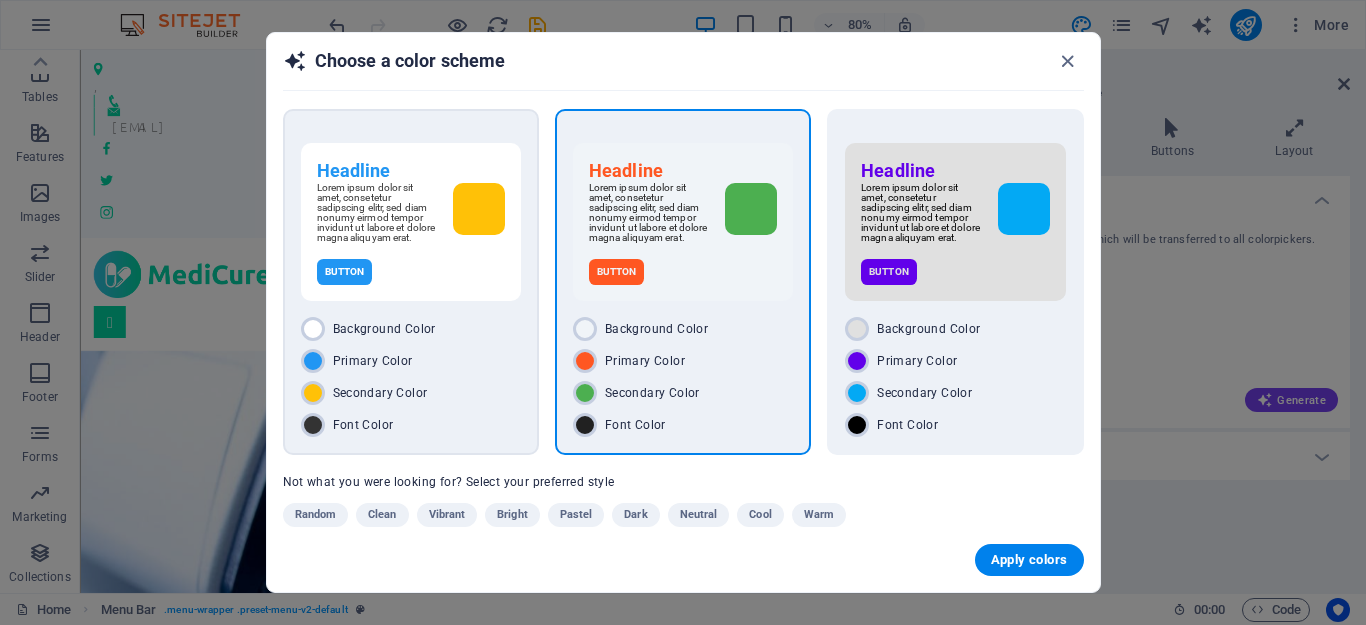 drag, startPoint x: 804, startPoint y: 270, endPoint x: 423, endPoint y: 251, distance: 381.47345 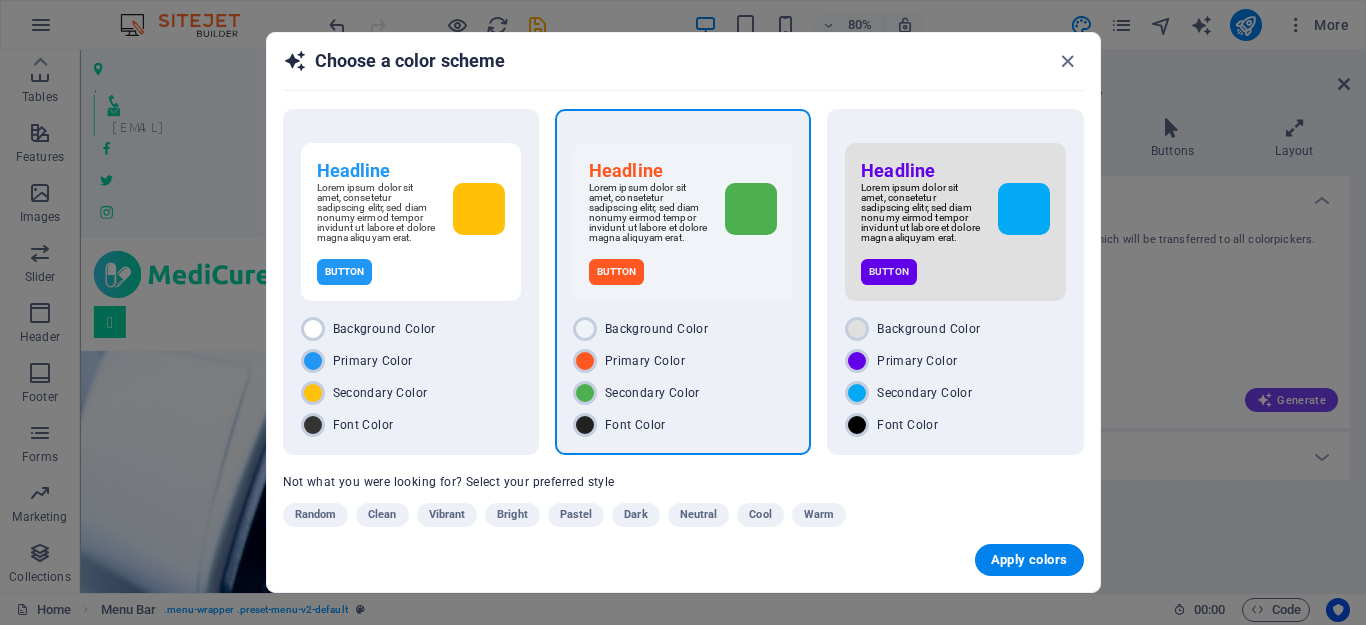 drag, startPoint x: 1100, startPoint y: 484, endPoint x: 1099, endPoint y: 539, distance: 55.00909 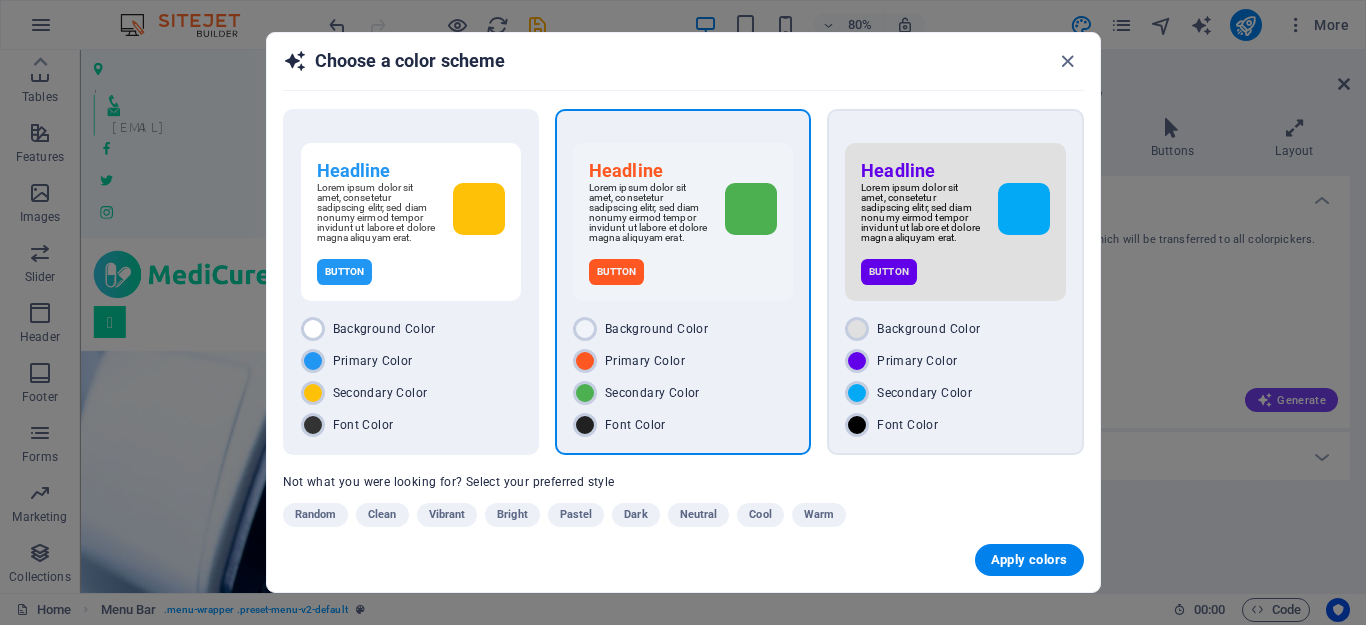 scroll, scrollTop: 25, scrollLeft: 0, axis: vertical 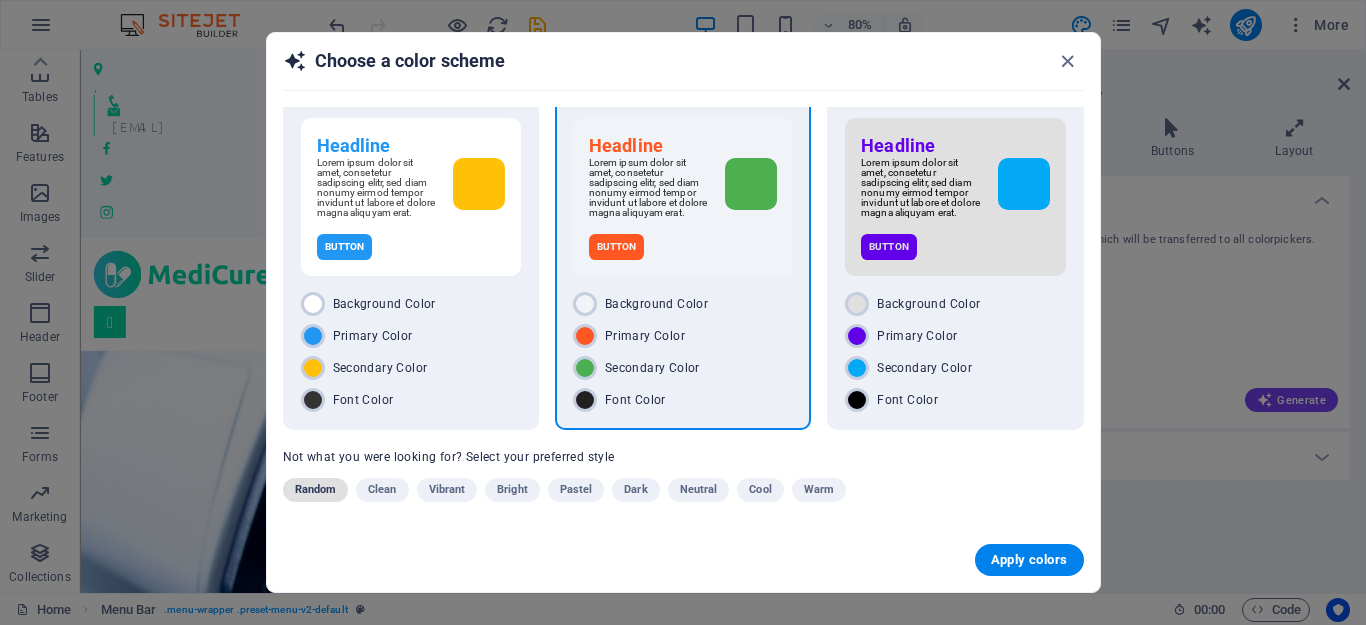 click on "Random" at bounding box center [316, 490] 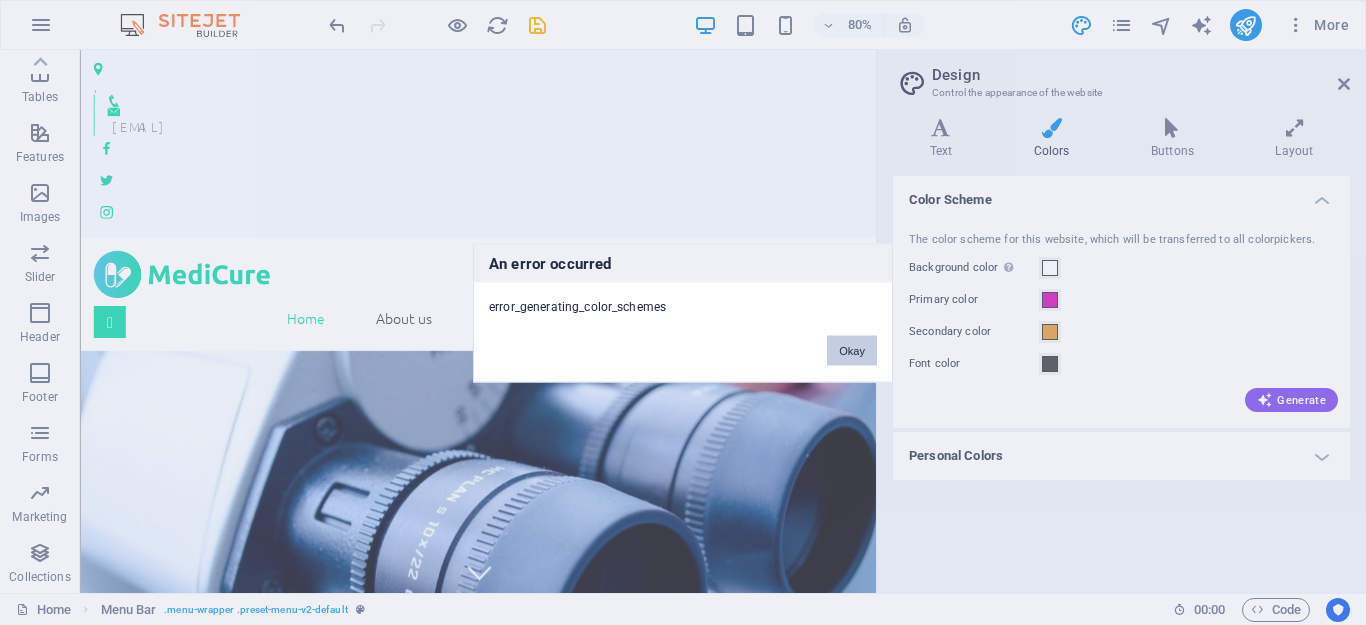 click on "Okay" at bounding box center [852, 350] 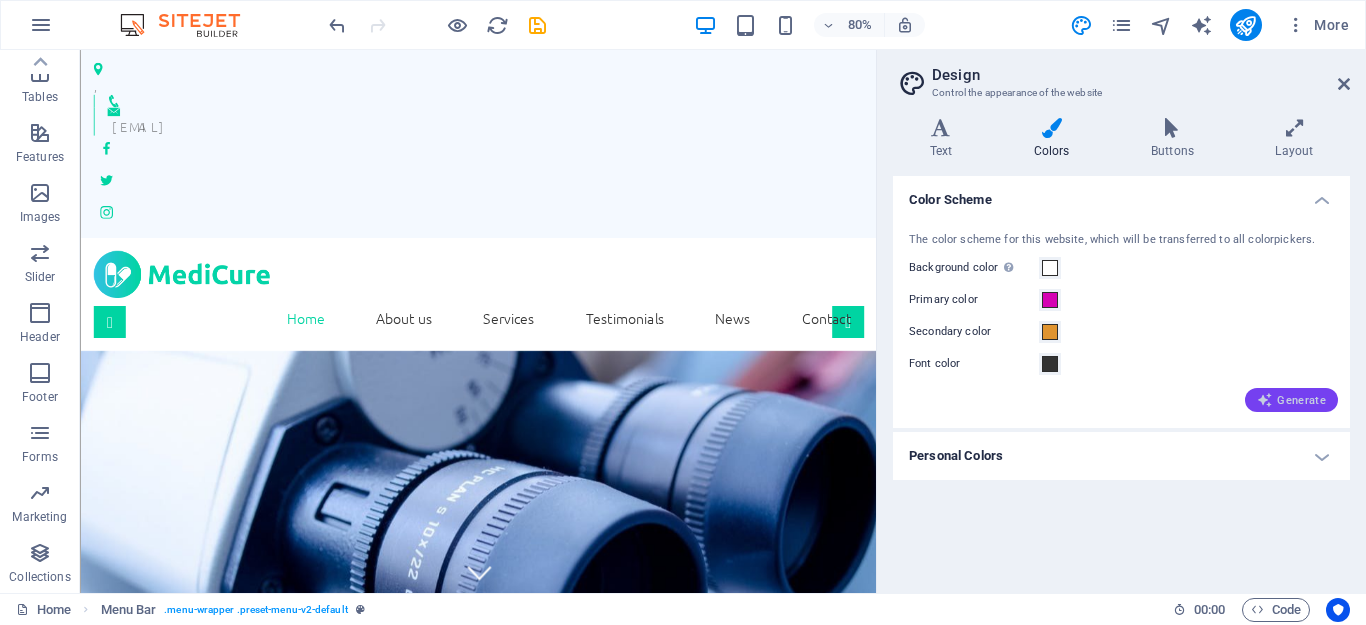 click on "Generate" at bounding box center [1291, 400] 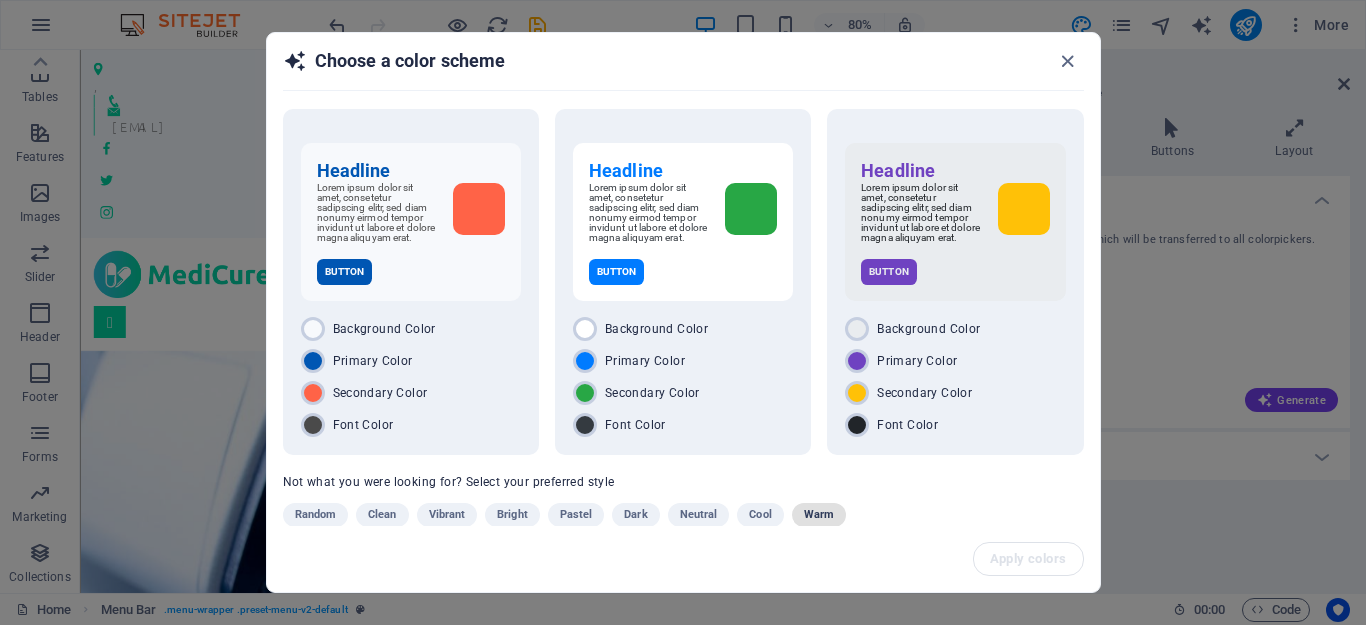click on "Warm" at bounding box center (819, 515) 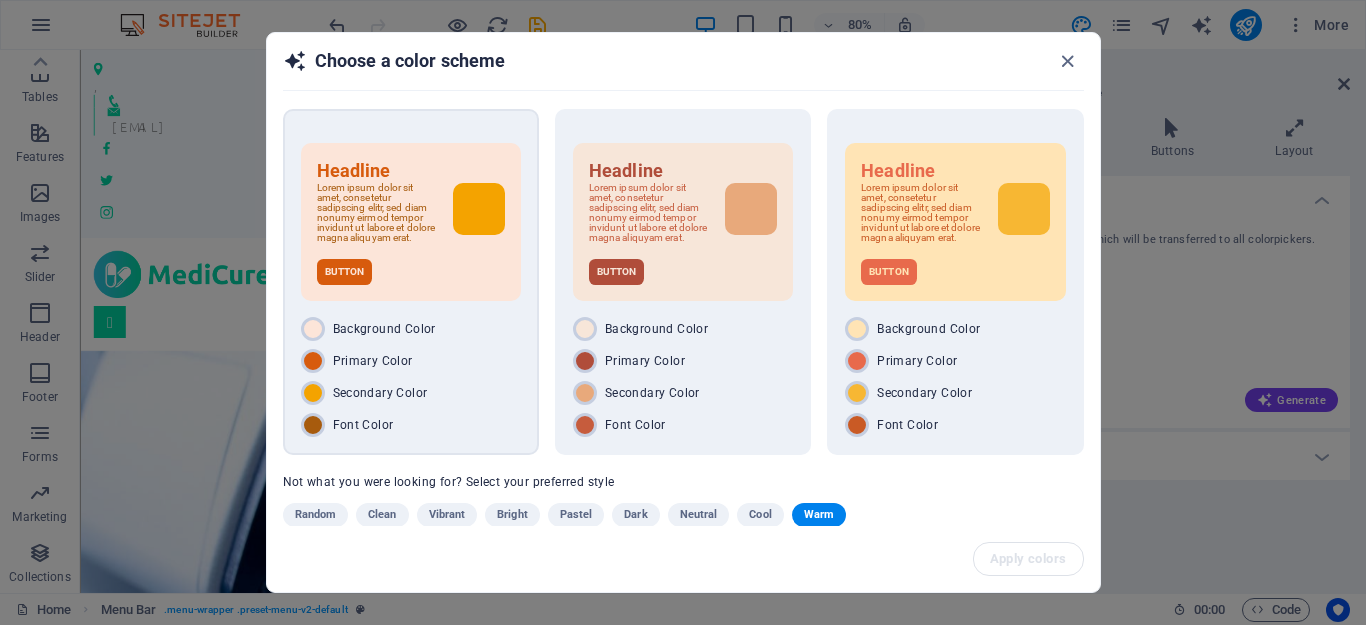 click on "Headline Lorem ipsum dolor sit amet, consetetur sadipscing elitr, sed diam nonumy eirmod tempor invidunt ut labore et dolore magna aliquyam erat. Button" at bounding box center (411, 222) 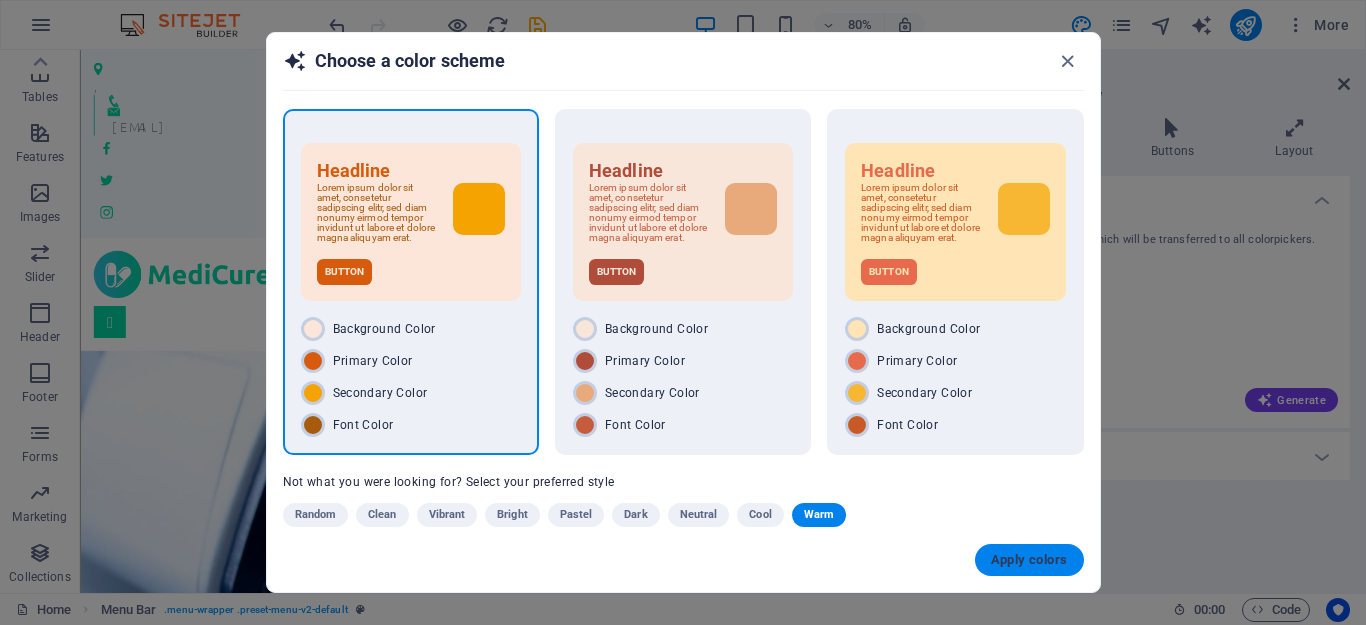 click on "Apply colors" at bounding box center [1029, 560] 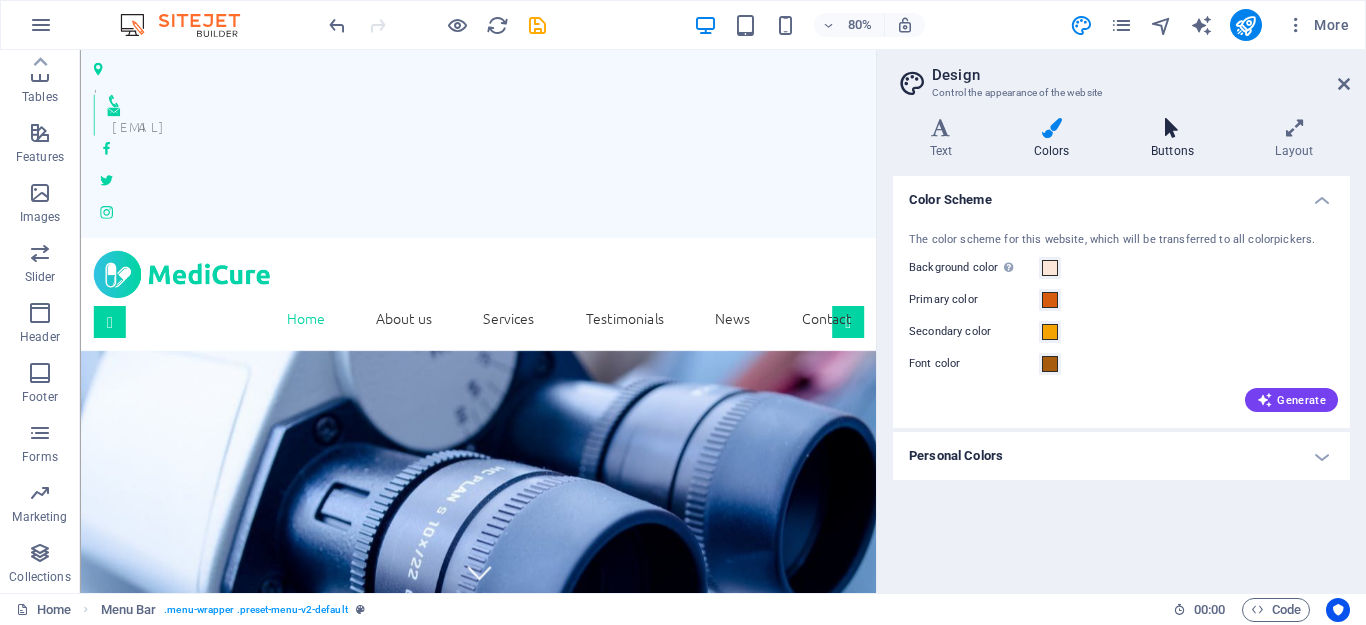 click on "Buttons" at bounding box center (1176, 139) 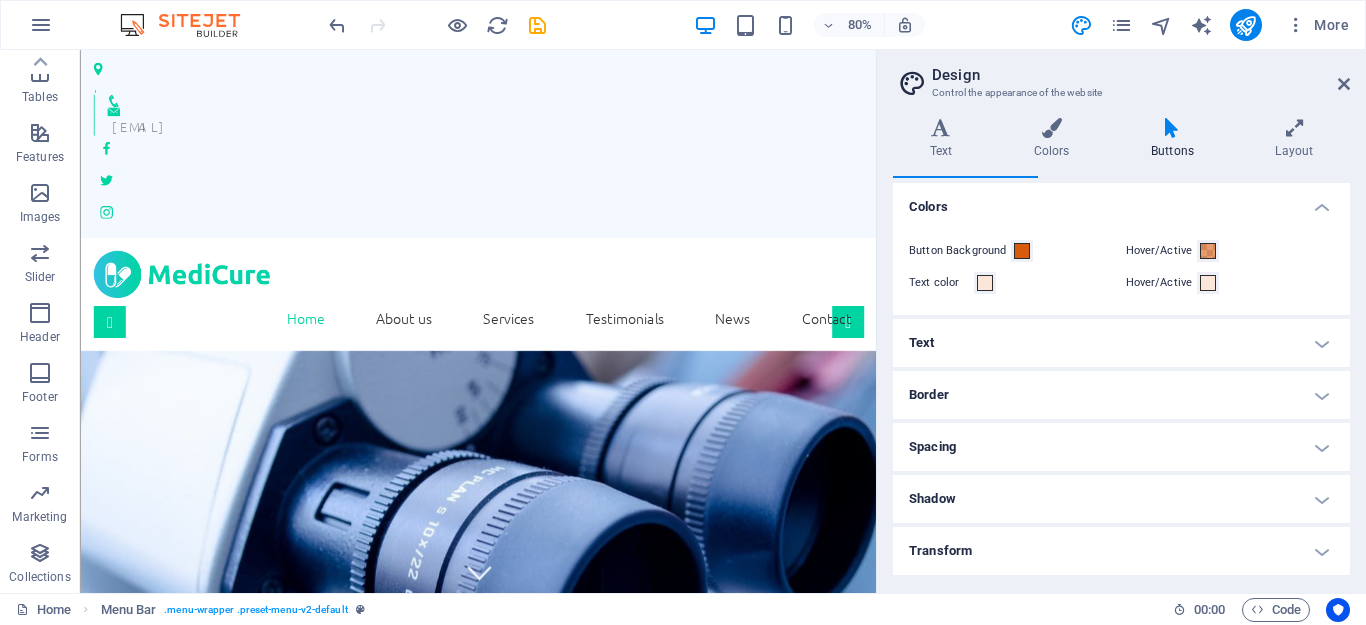 scroll, scrollTop: 0, scrollLeft: 0, axis: both 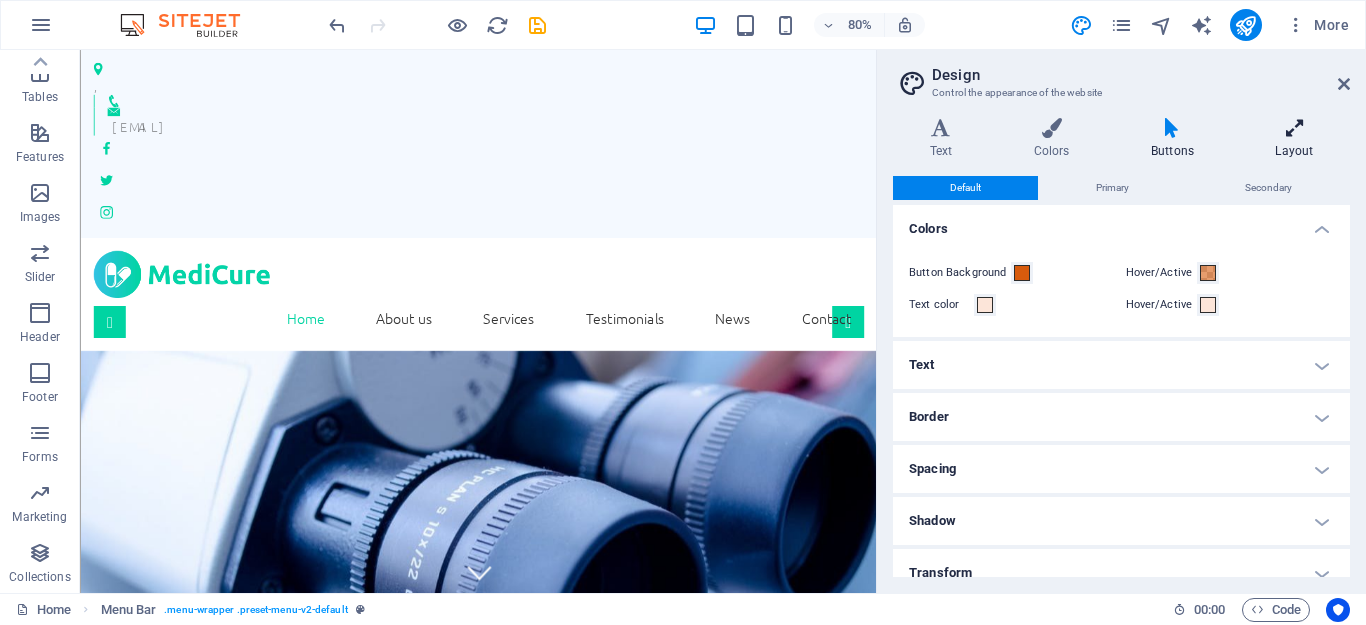 click on "Layout" at bounding box center (1294, 139) 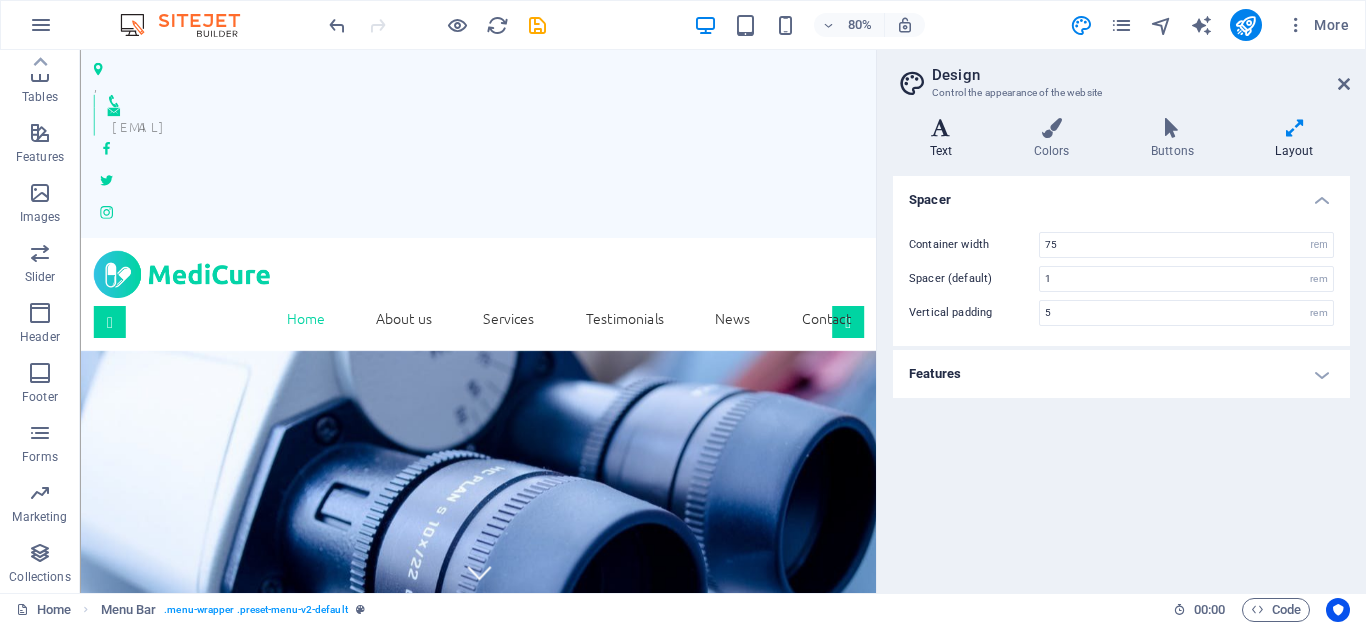 click on "Text" at bounding box center [945, 139] 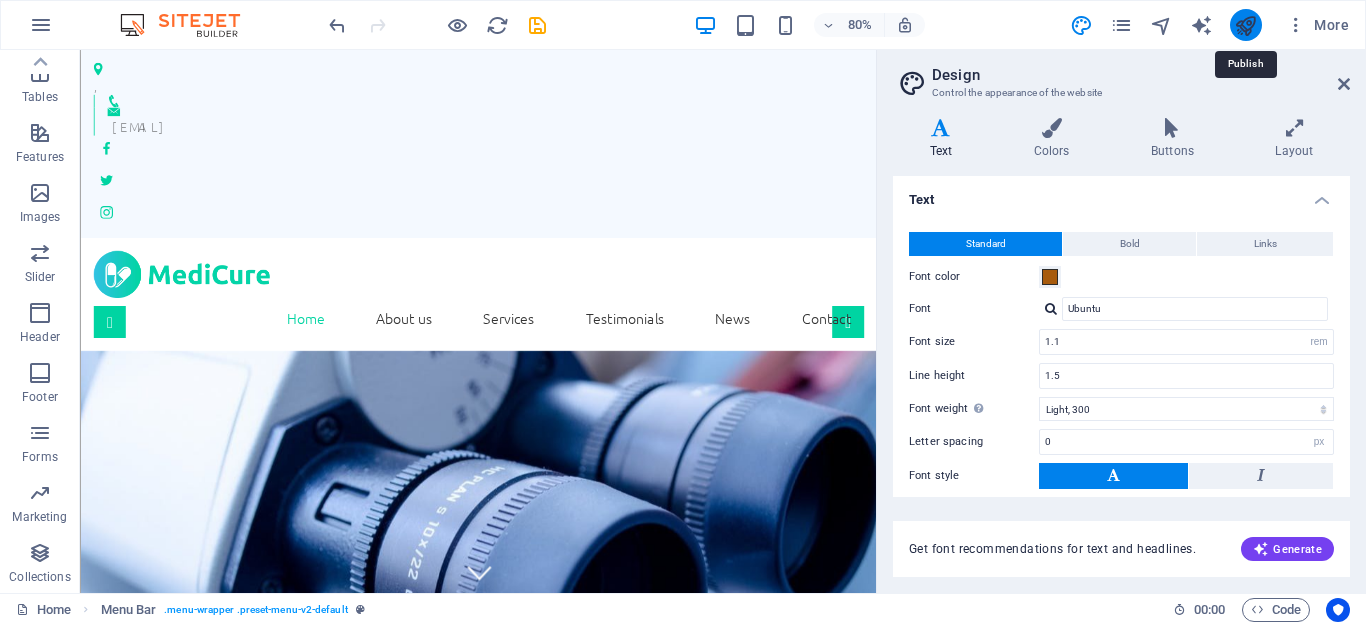 click at bounding box center [1245, 25] 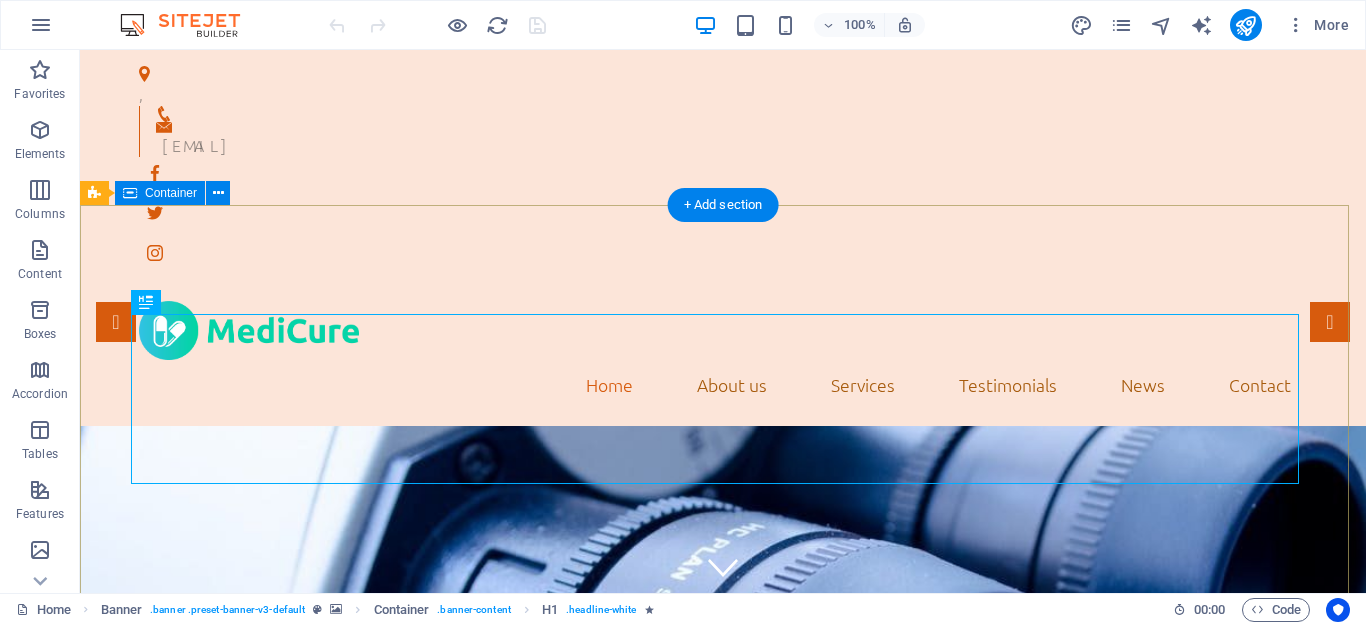scroll, scrollTop: 0, scrollLeft: 0, axis: both 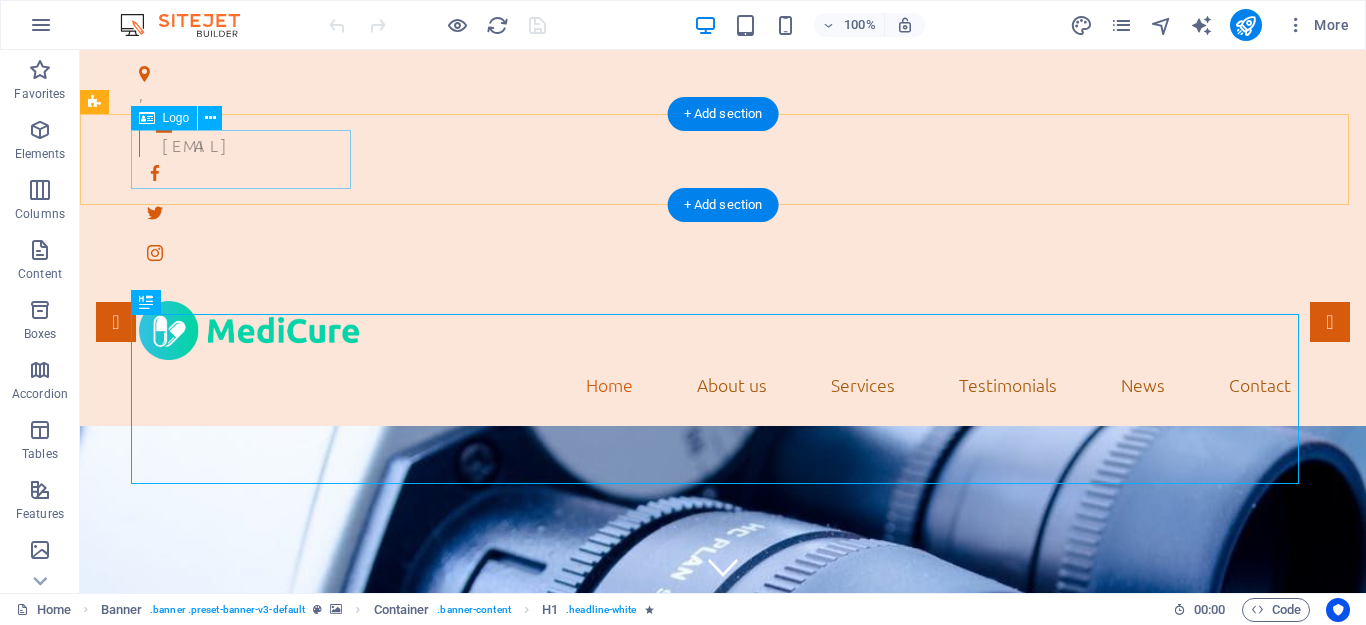 click at bounding box center [723, 330] 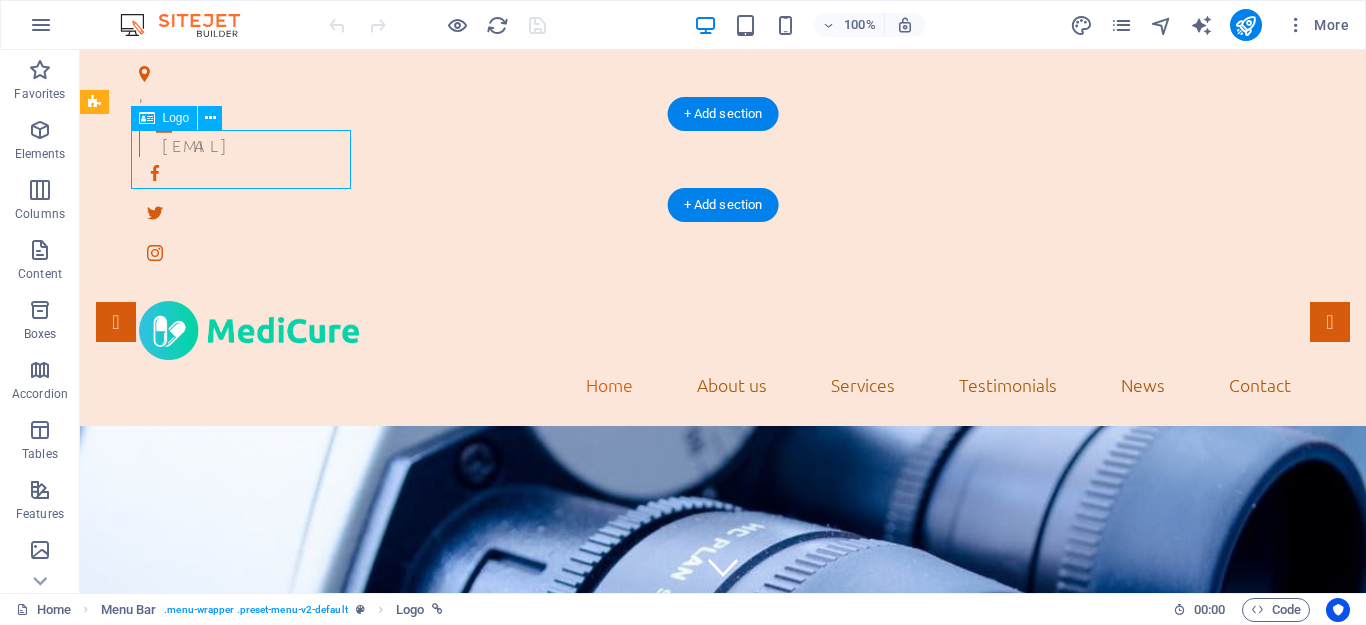 click at bounding box center [723, 330] 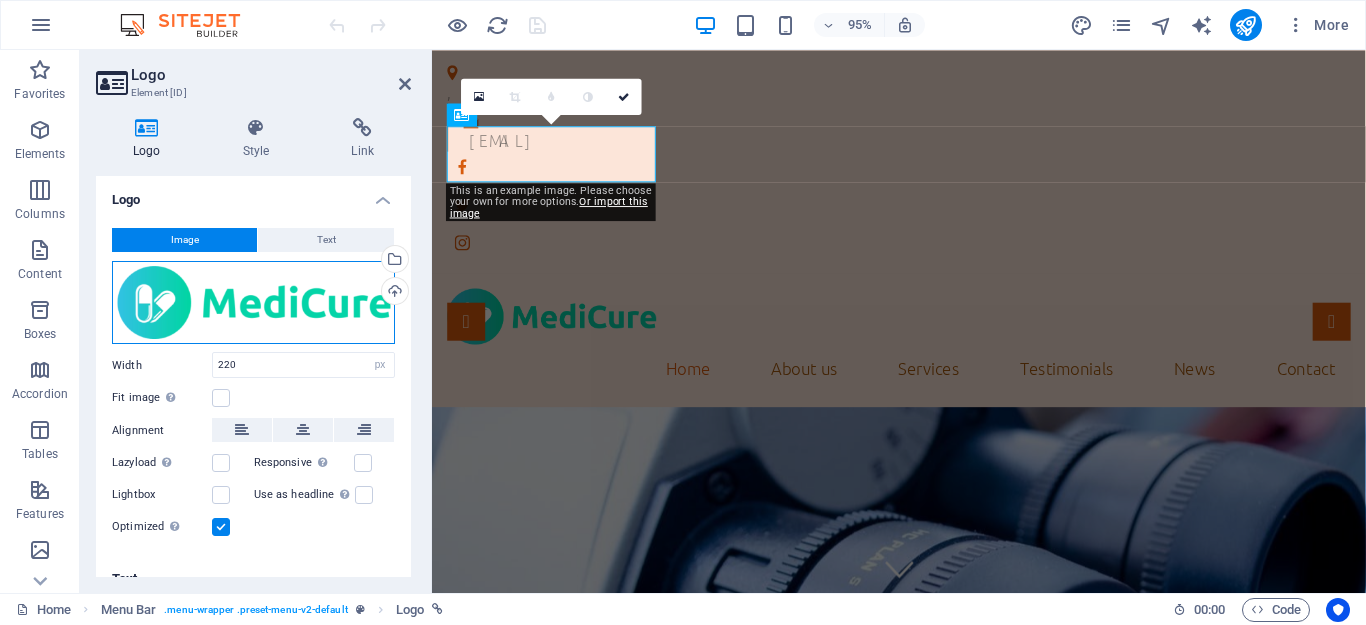 click on "Drag files here, click to choose files or select files from Files or our free stock photos & videos" at bounding box center (253, 303) 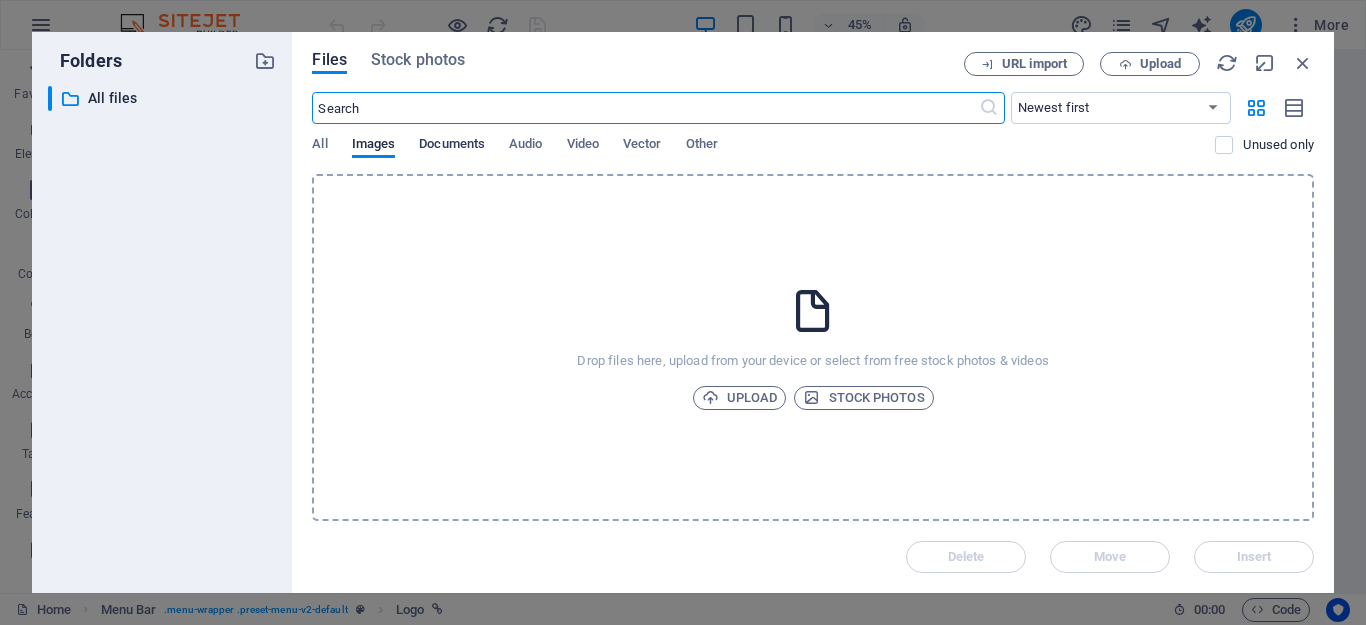 click on "Documents" at bounding box center (452, 146) 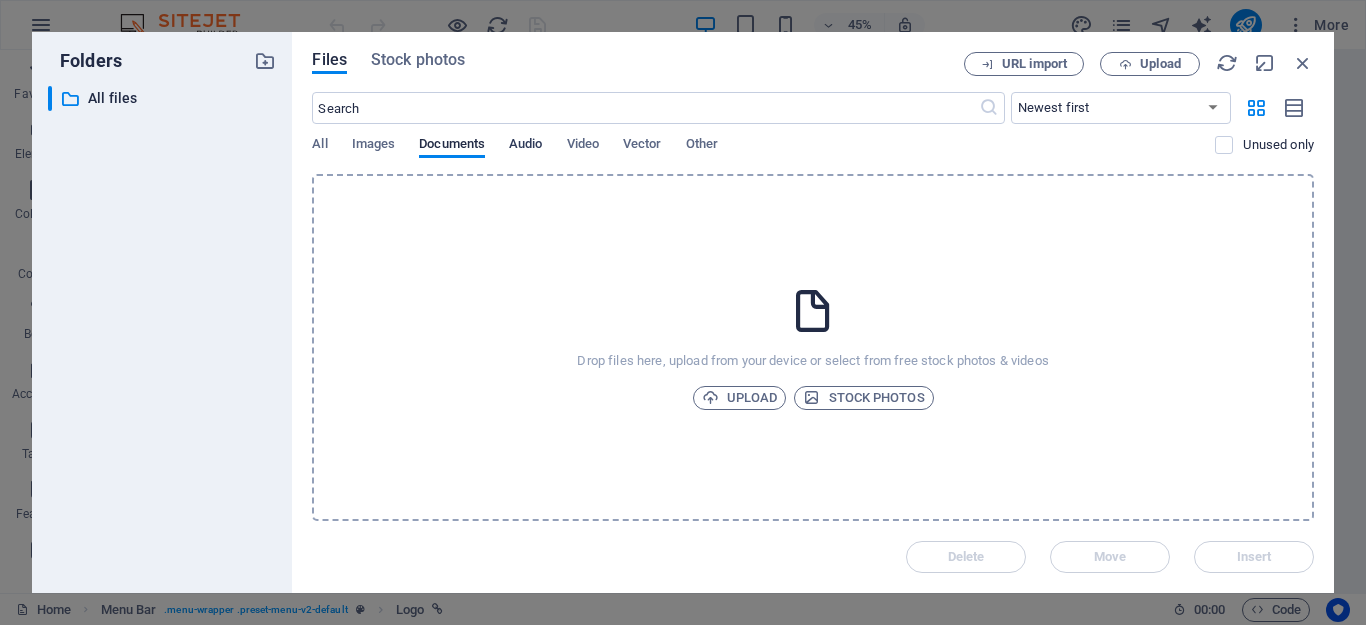click on "Audio" at bounding box center (525, 146) 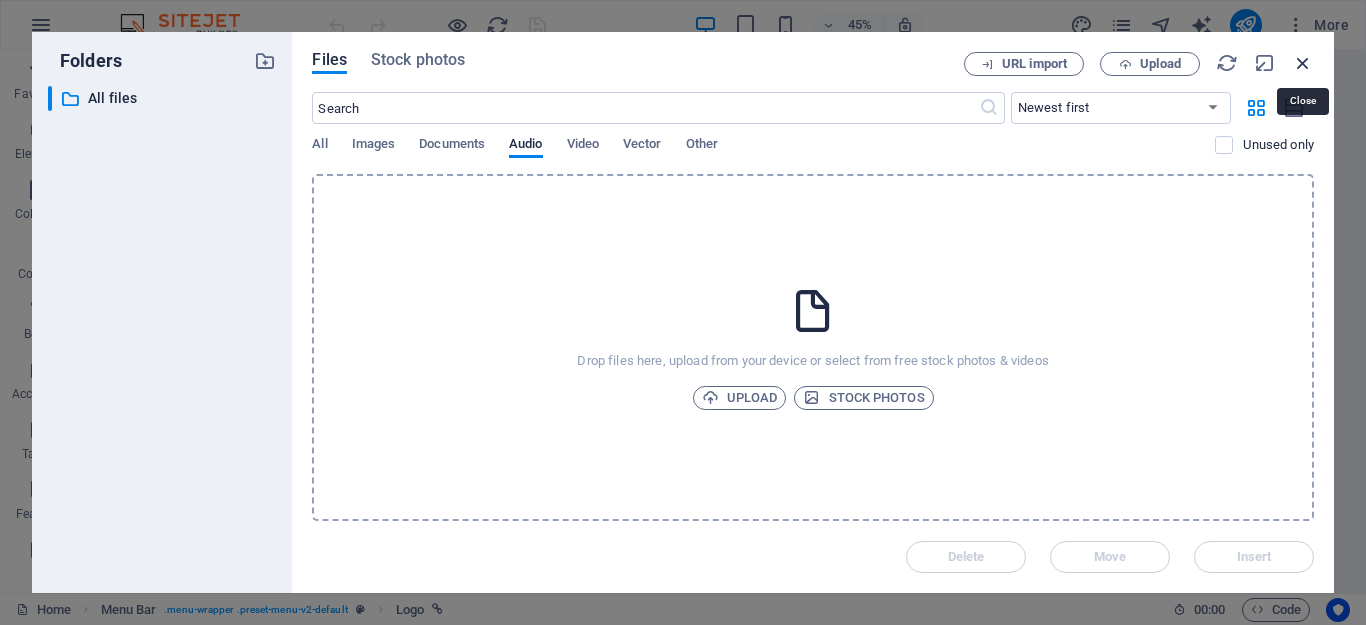 click at bounding box center (1303, 63) 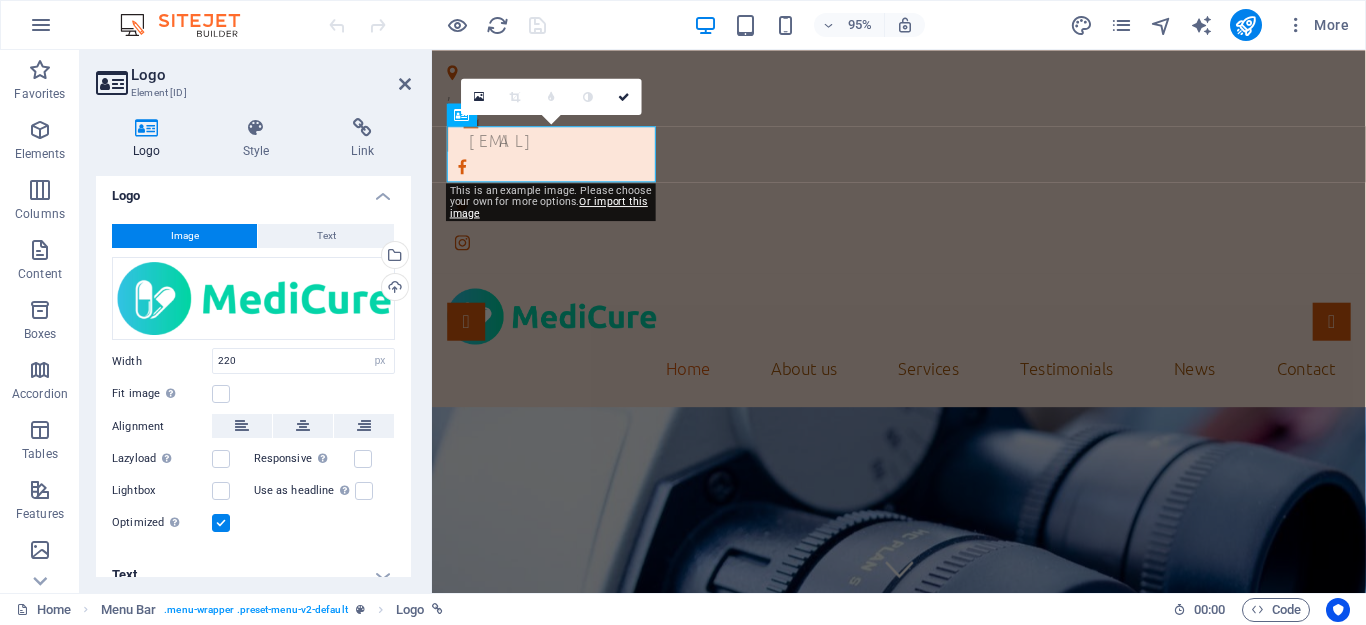 scroll, scrollTop: 0, scrollLeft: 0, axis: both 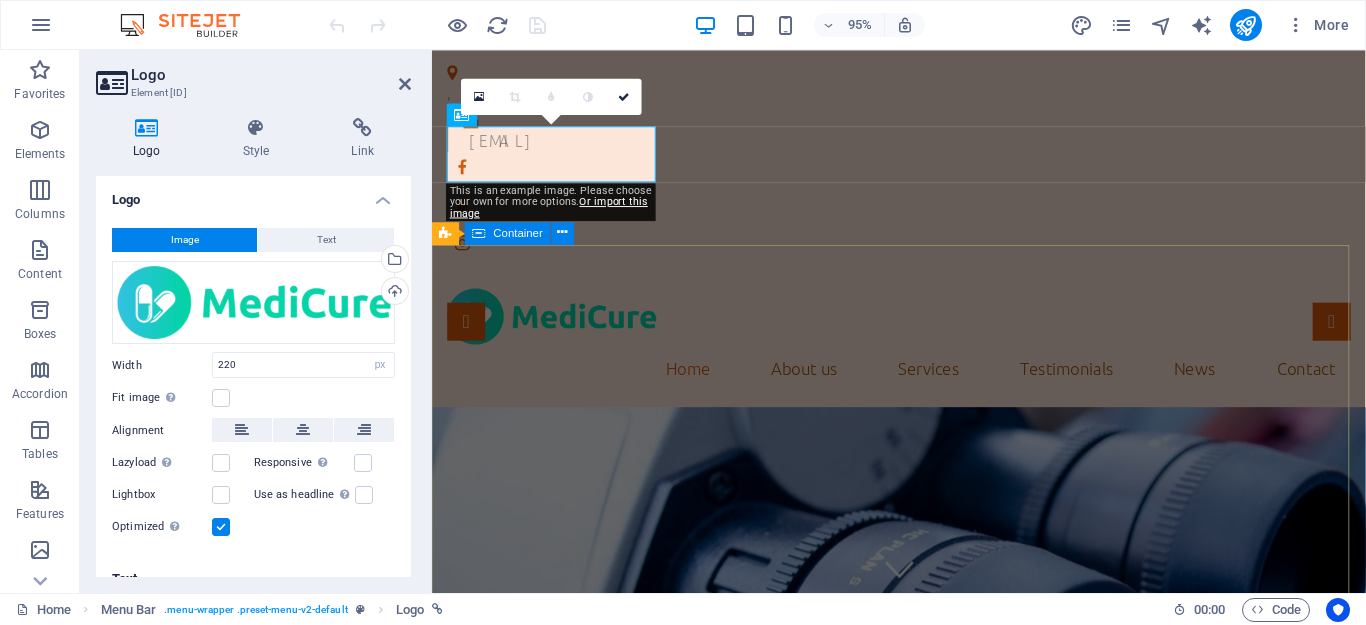 click on "example.com We take care of you!" at bounding box center [923, 1091] 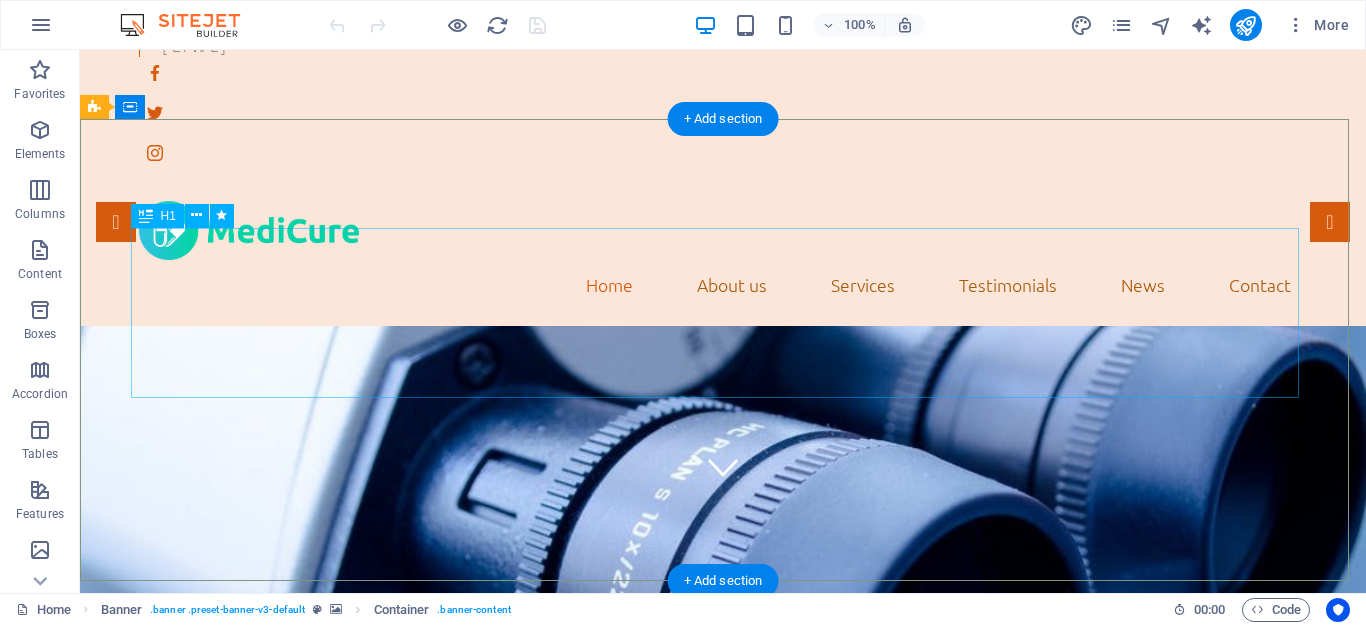 scroll, scrollTop: 0, scrollLeft: 0, axis: both 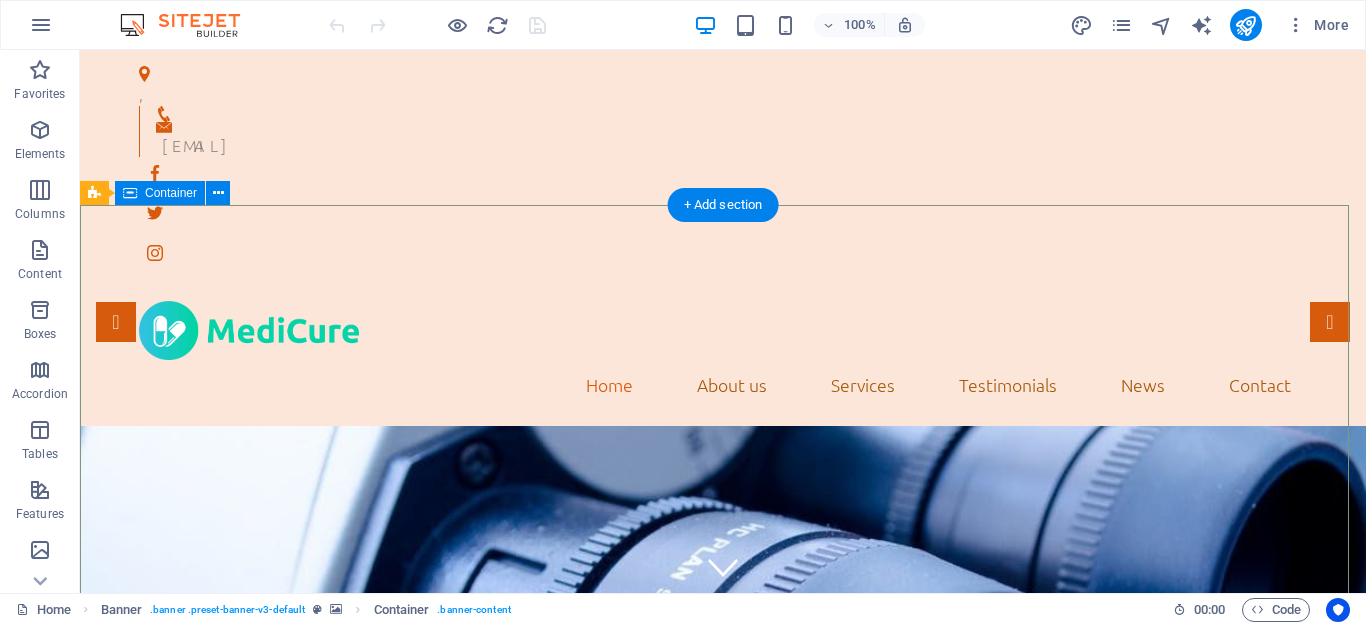 click on "example.com We take care of you!" at bounding box center (723, 1091) 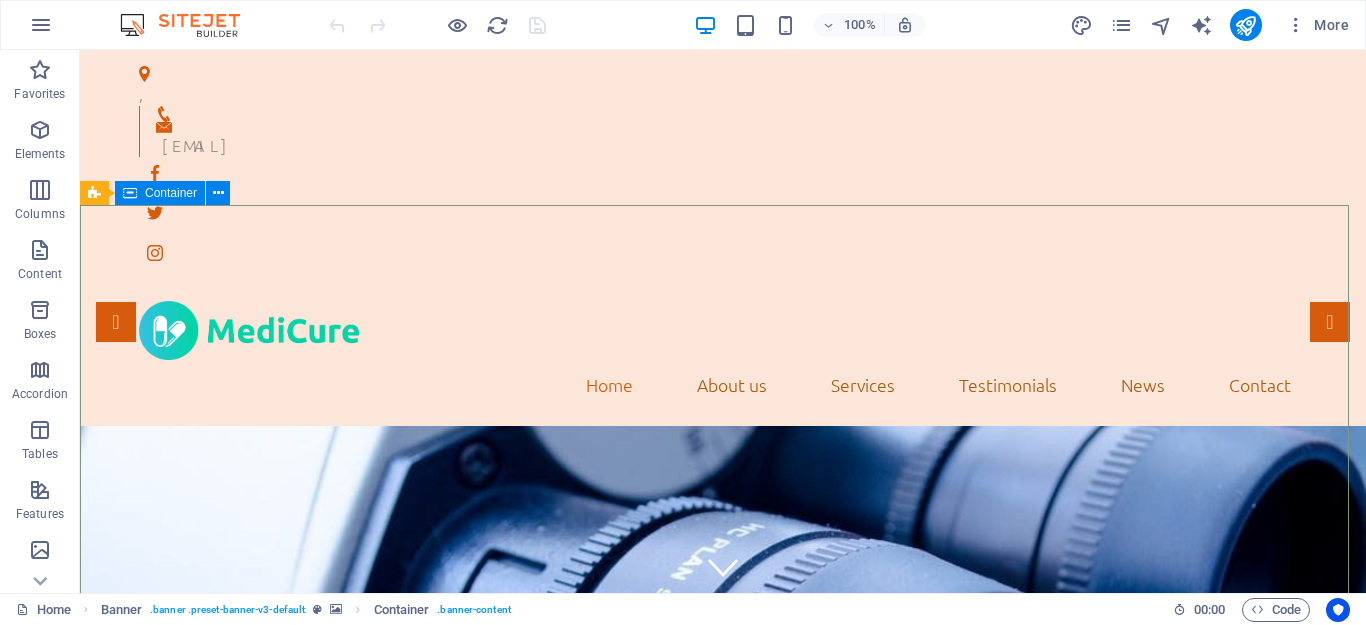 click on "Container" at bounding box center (171, 193) 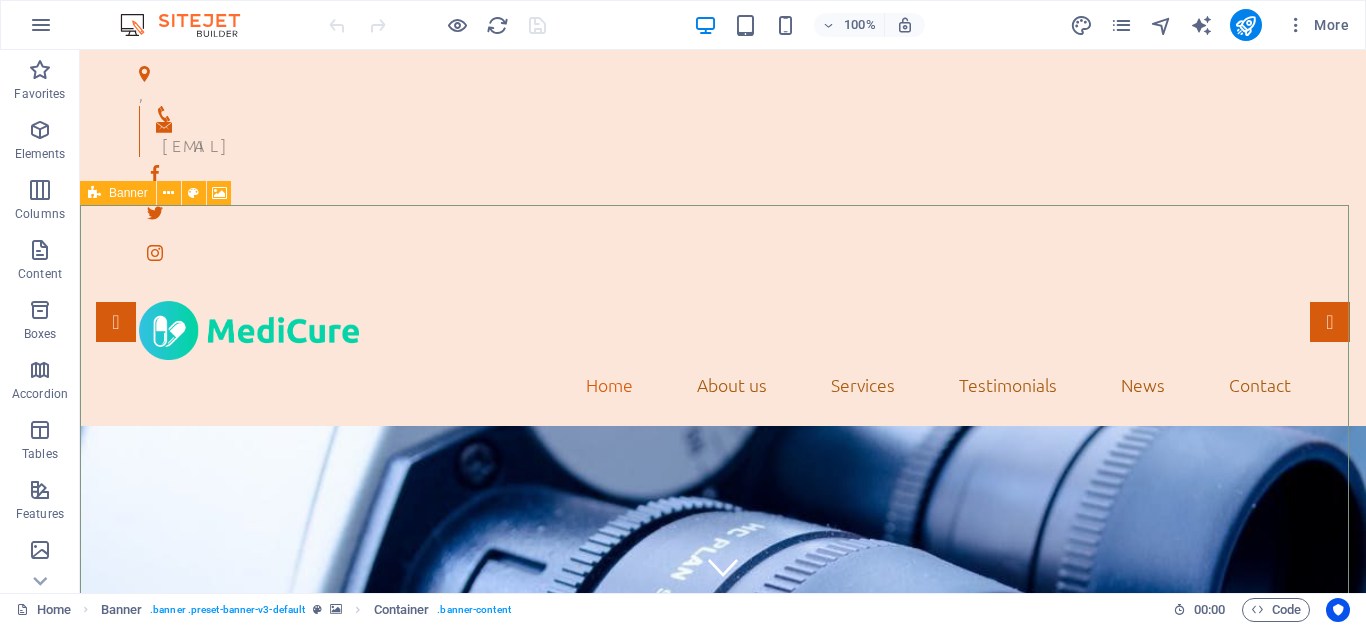 click at bounding box center (94, 193) 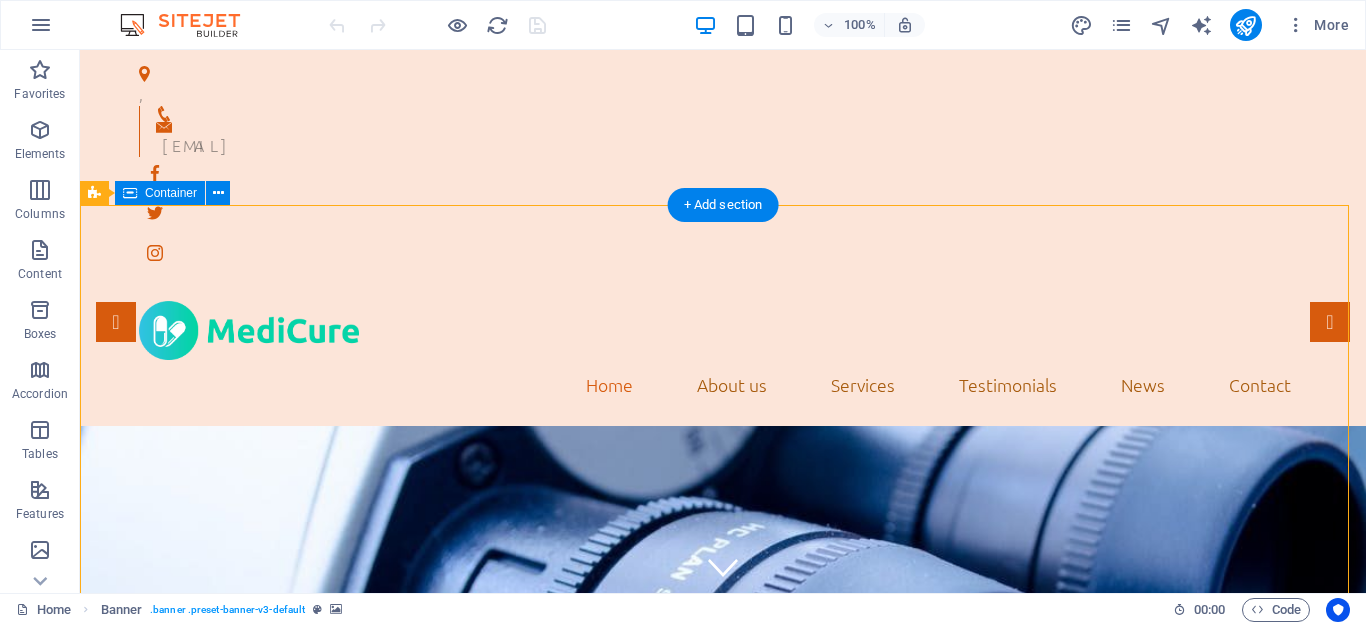 click on "example.com We take care of you!" at bounding box center [723, 1091] 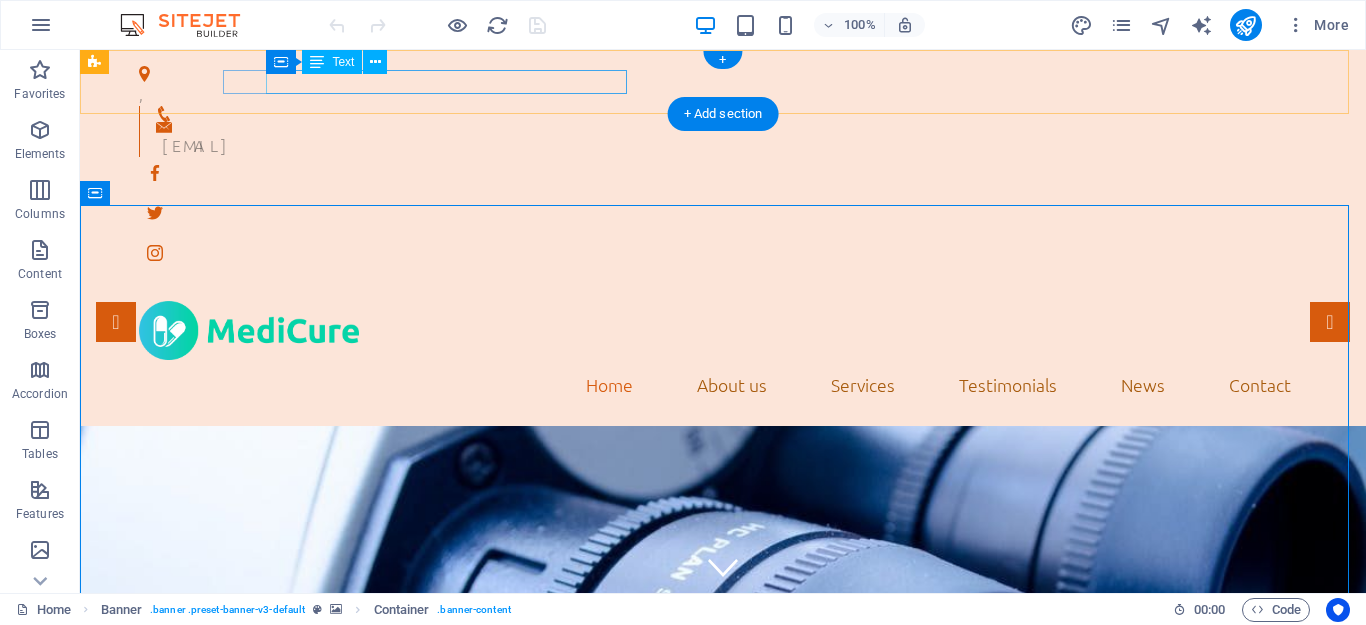 click on "[EMAIL]" at bounding box center (726, 145) 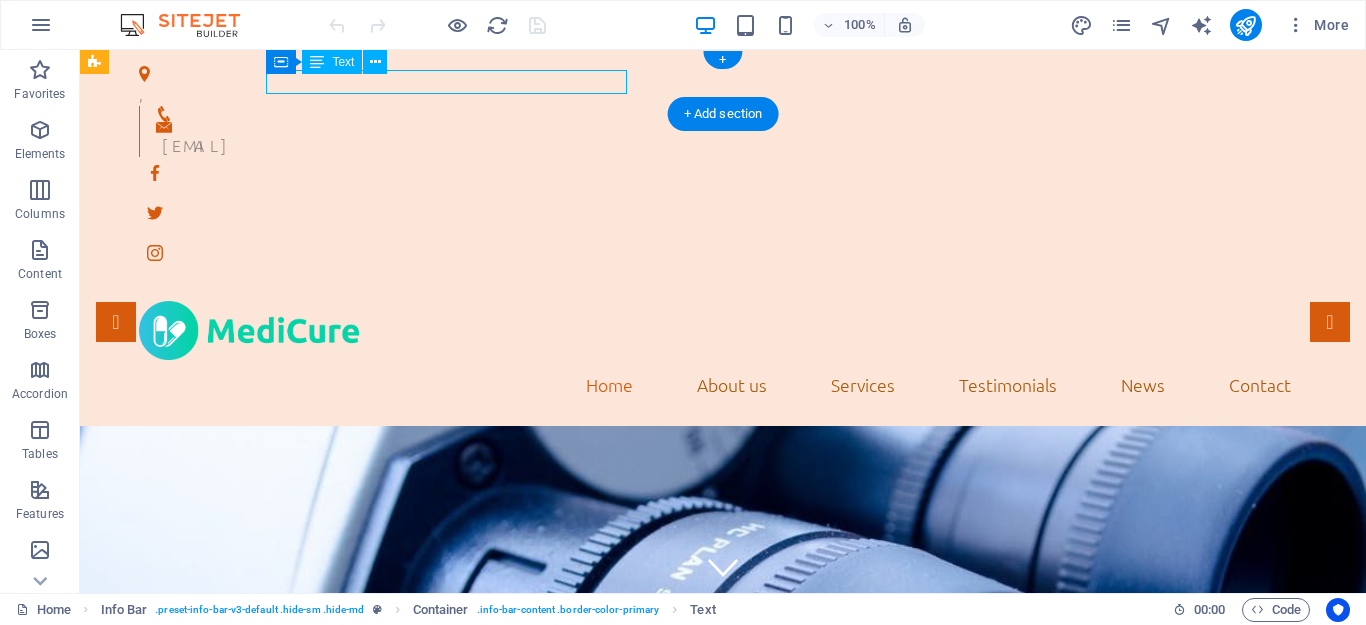 click on "[EMAIL]" at bounding box center [726, 145] 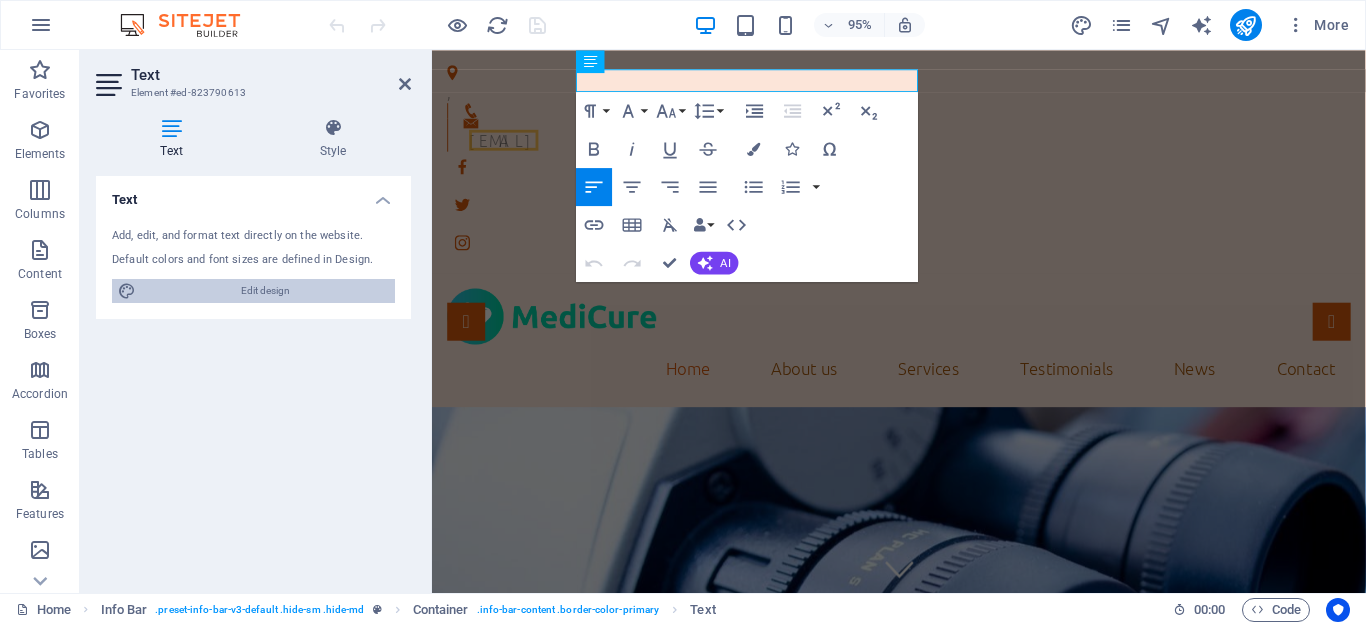 click on "Edit design" at bounding box center (265, 291) 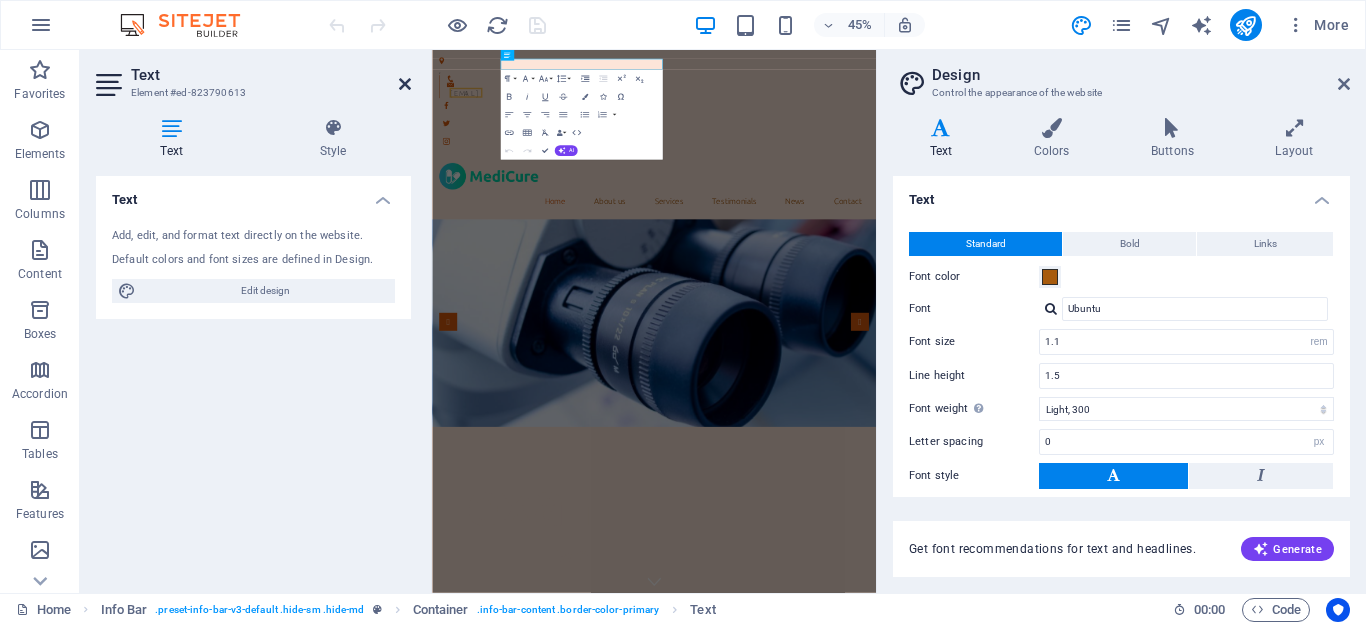 click at bounding box center [405, 84] 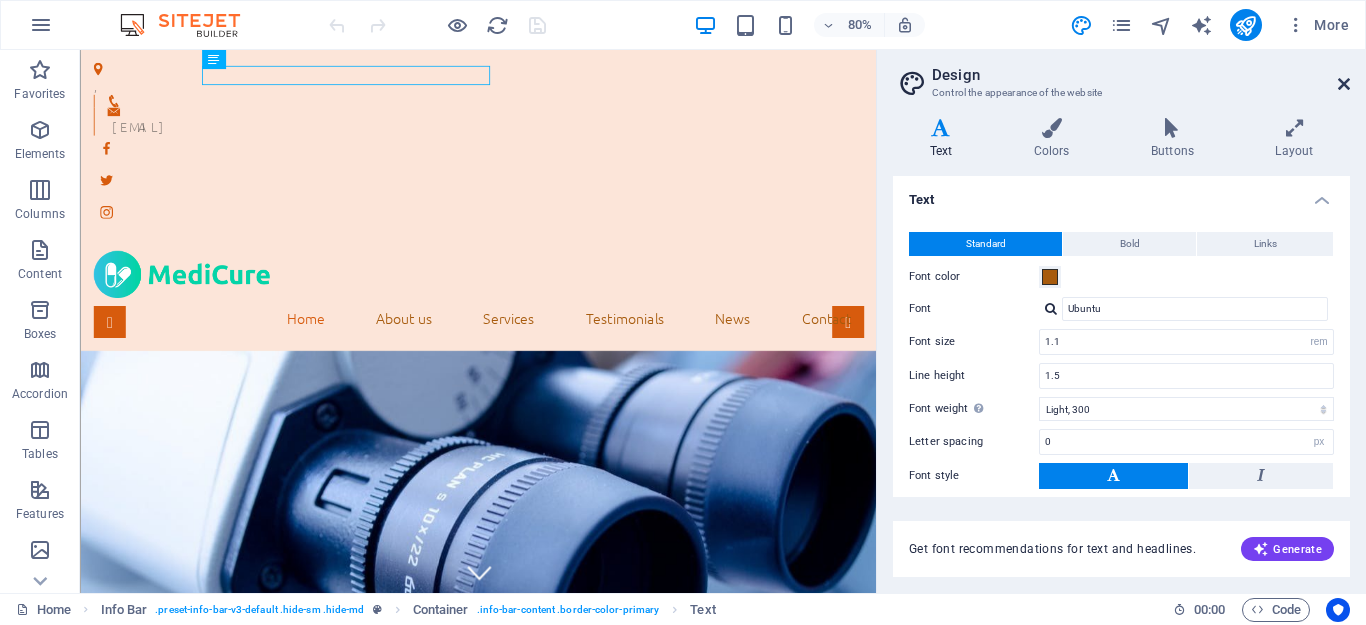 click at bounding box center (1344, 84) 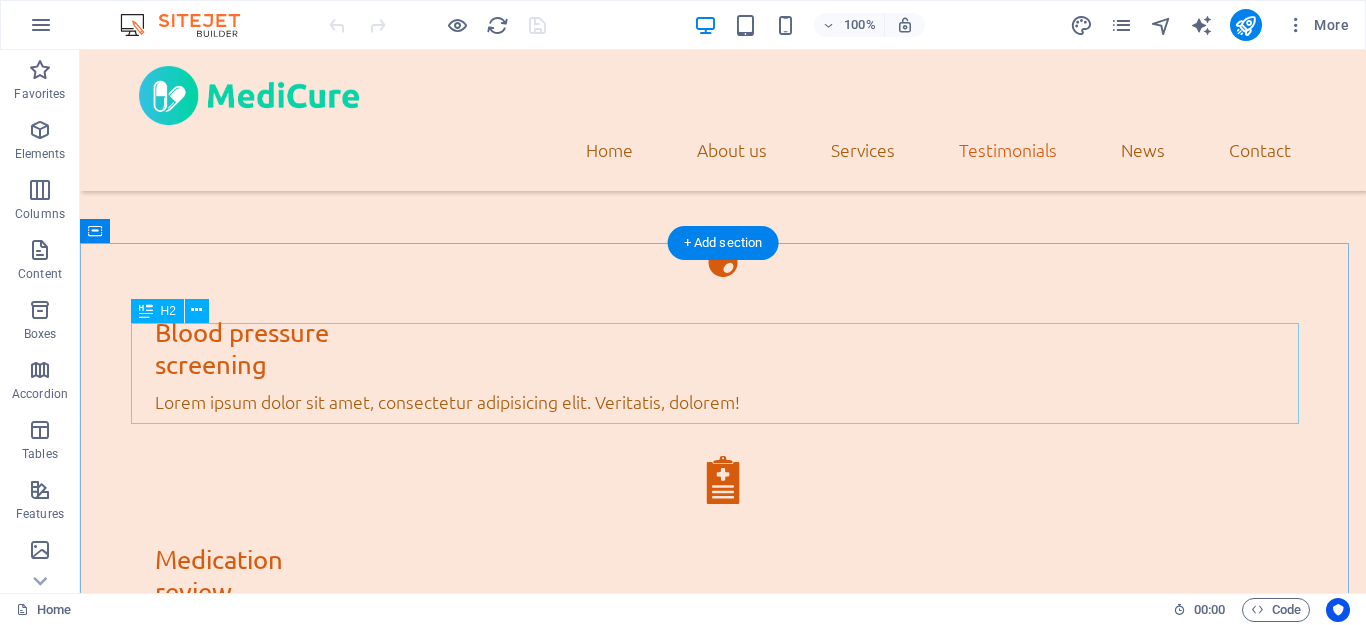 scroll, scrollTop: 4100, scrollLeft: 0, axis: vertical 